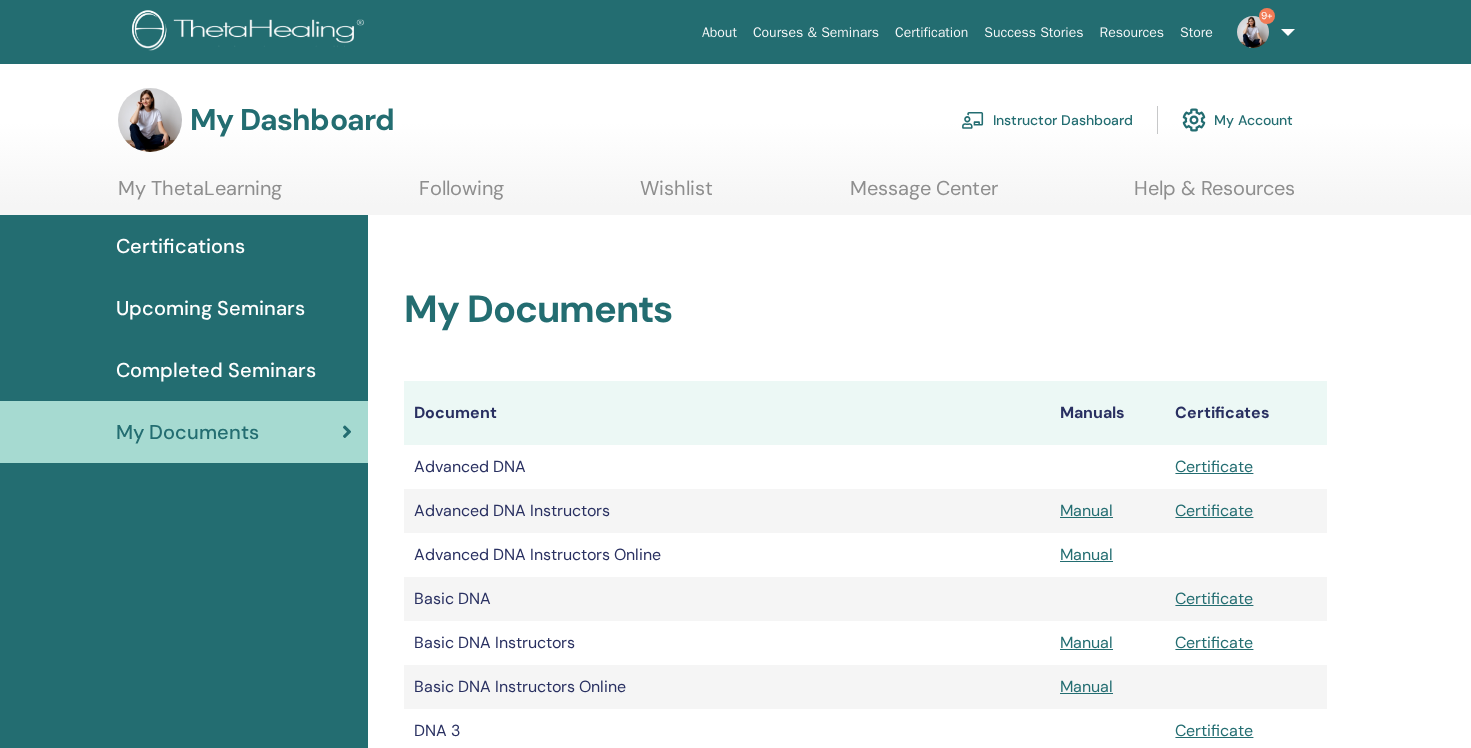 scroll, scrollTop: 0, scrollLeft: 0, axis: both 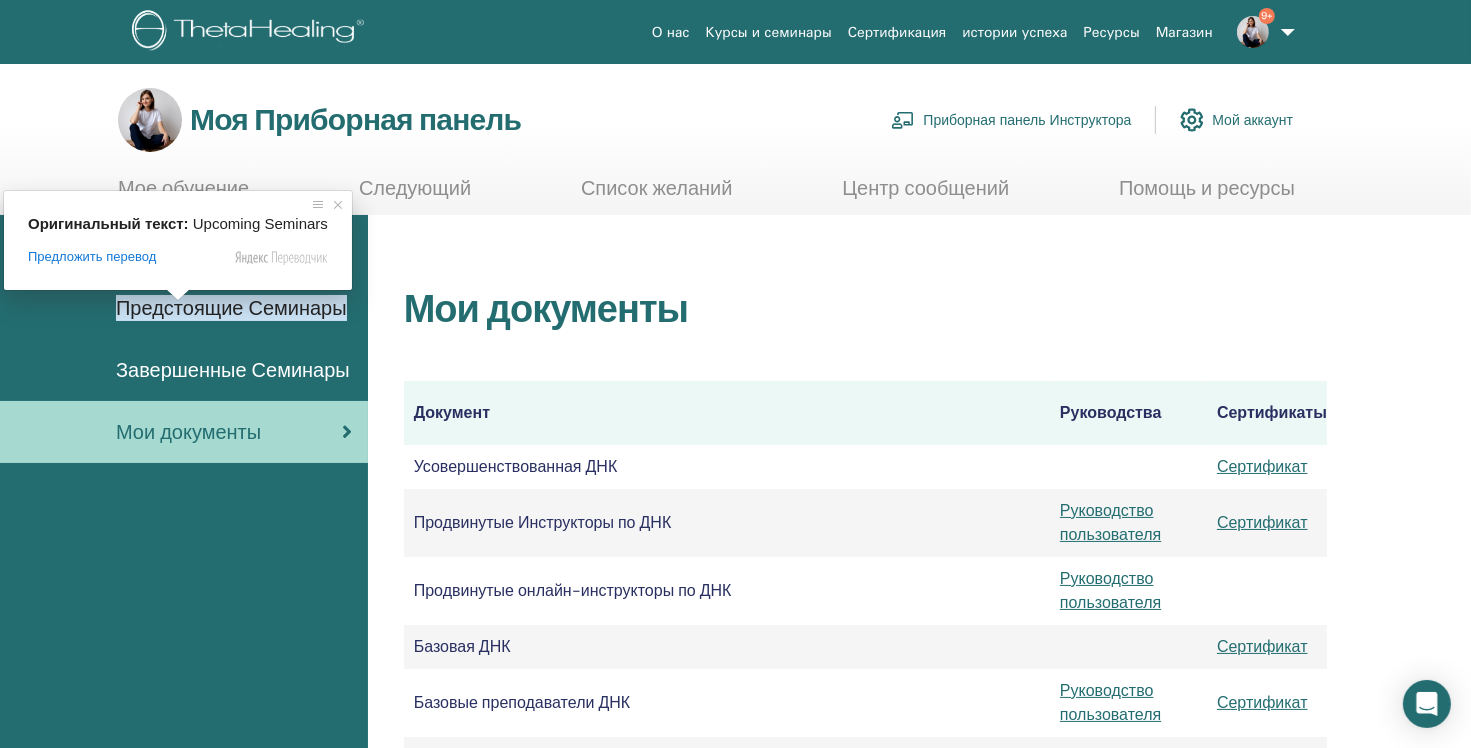 click on "Оригинальный текст: Upcoming Seminars Предложить перевод Отправить Спасибо, перевод отправлен Отключить подсказку с оригинальным текстом" at bounding box center [178, 240] 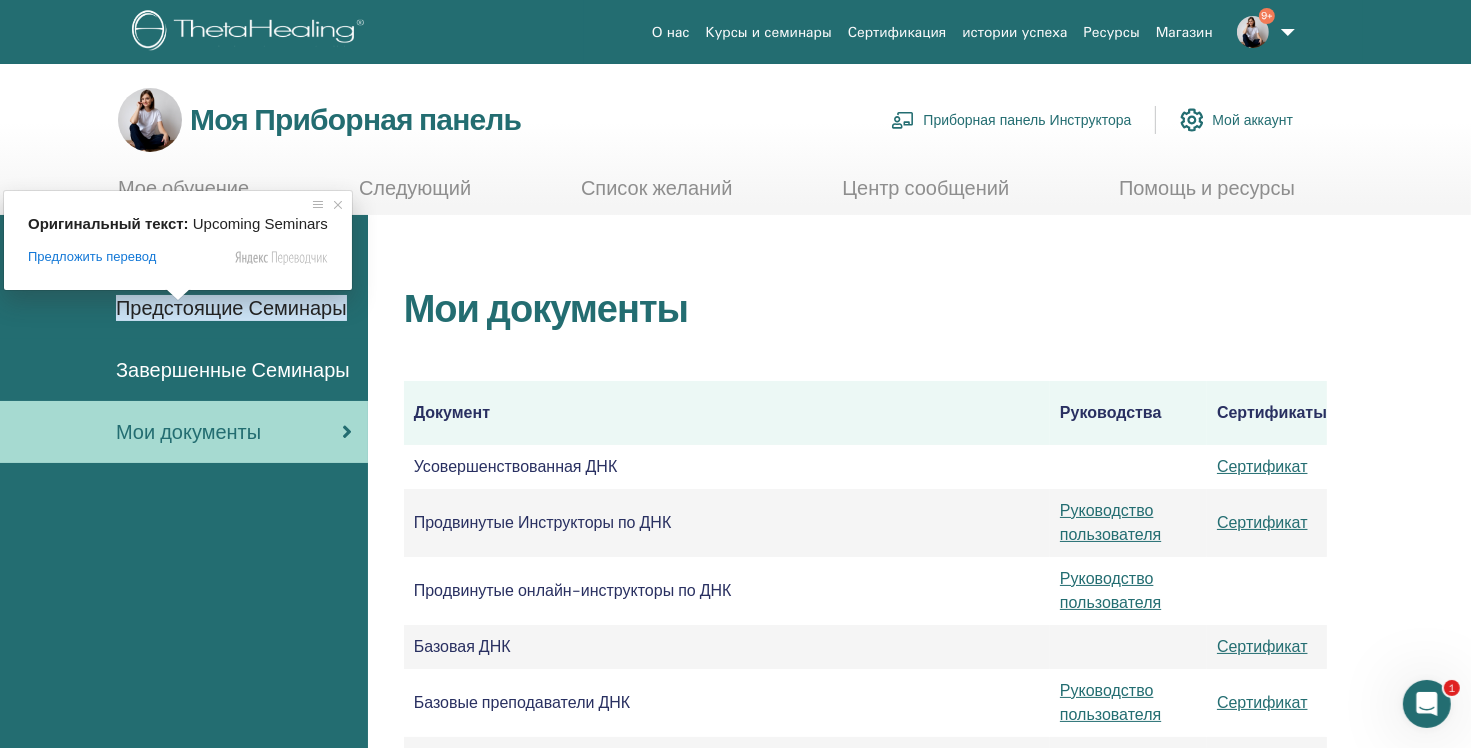 scroll, scrollTop: 0, scrollLeft: 0, axis: both 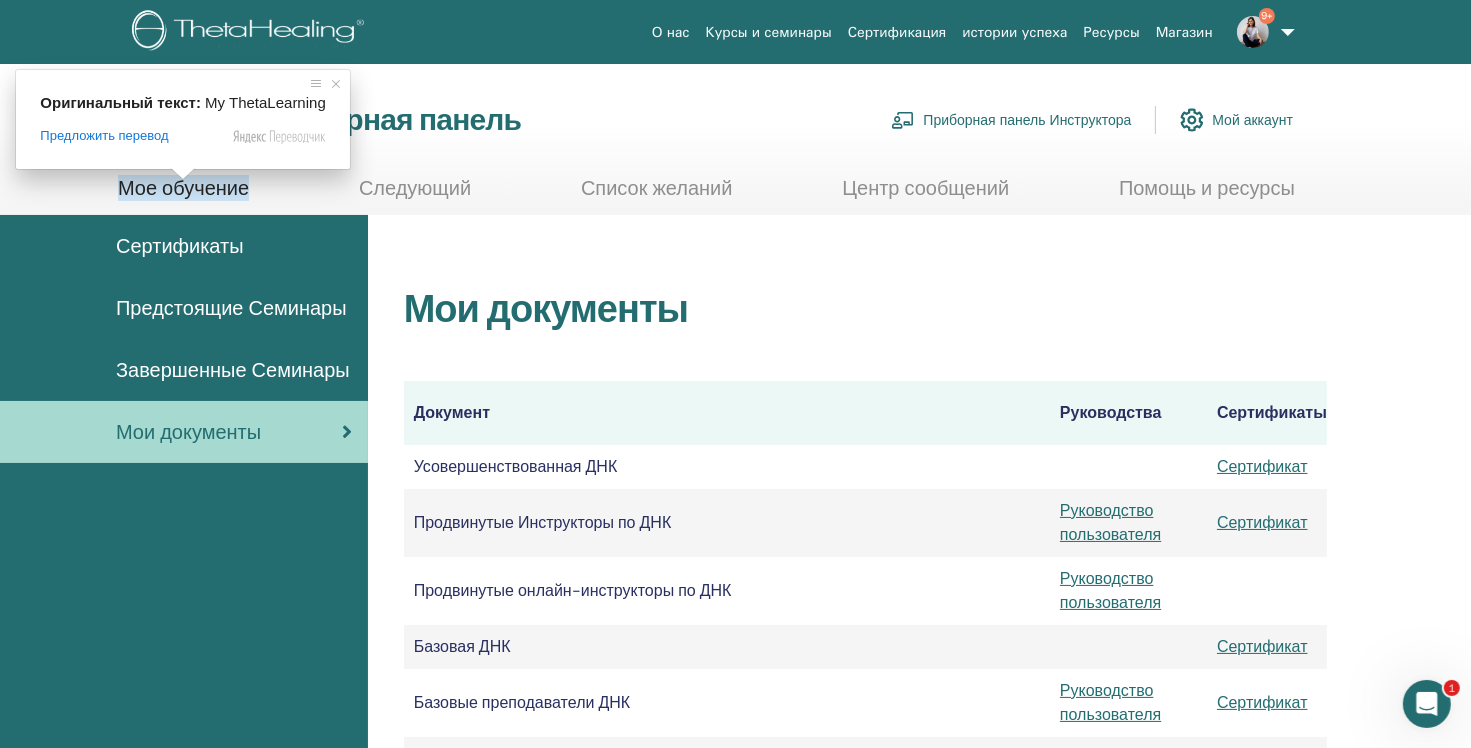 click on "Мое обучение" at bounding box center [183, 188] 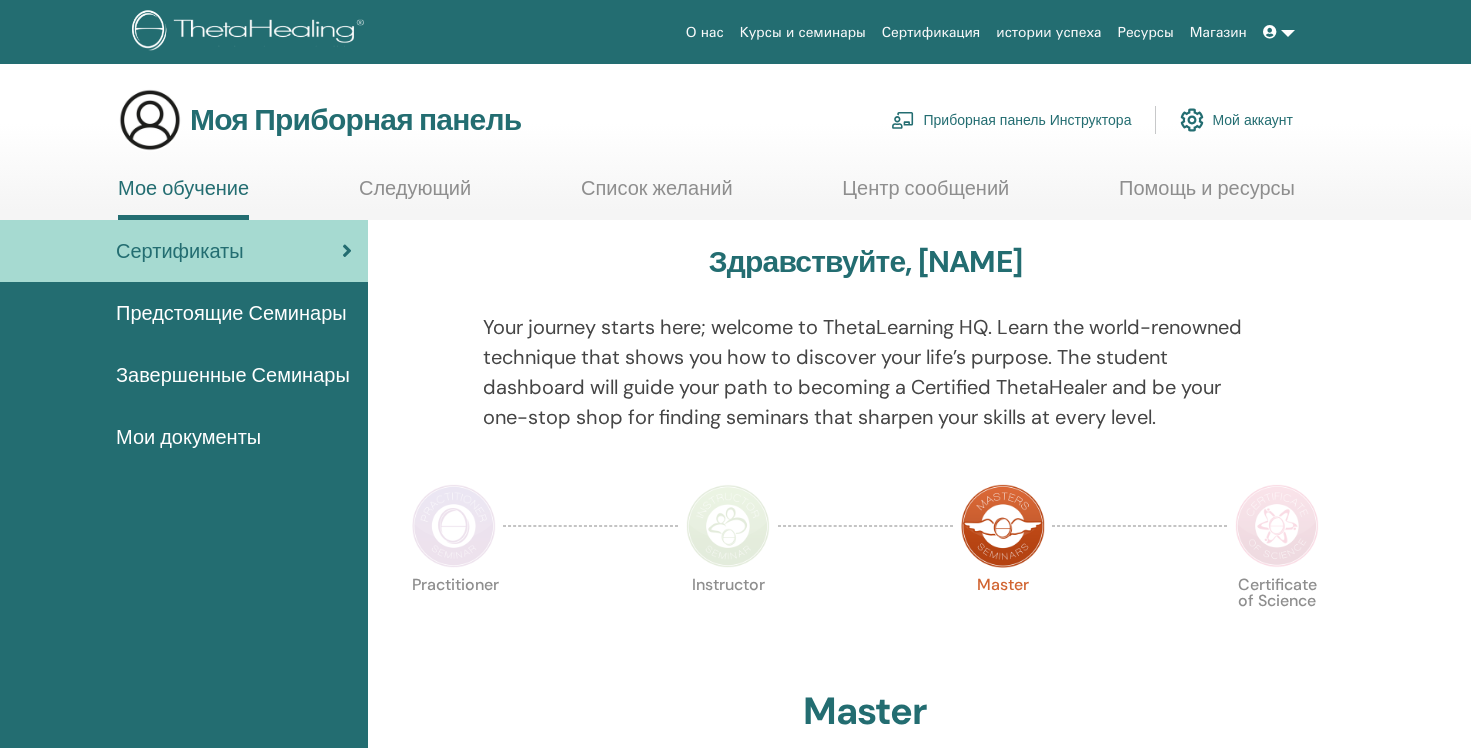 scroll, scrollTop: 0, scrollLeft: 0, axis: both 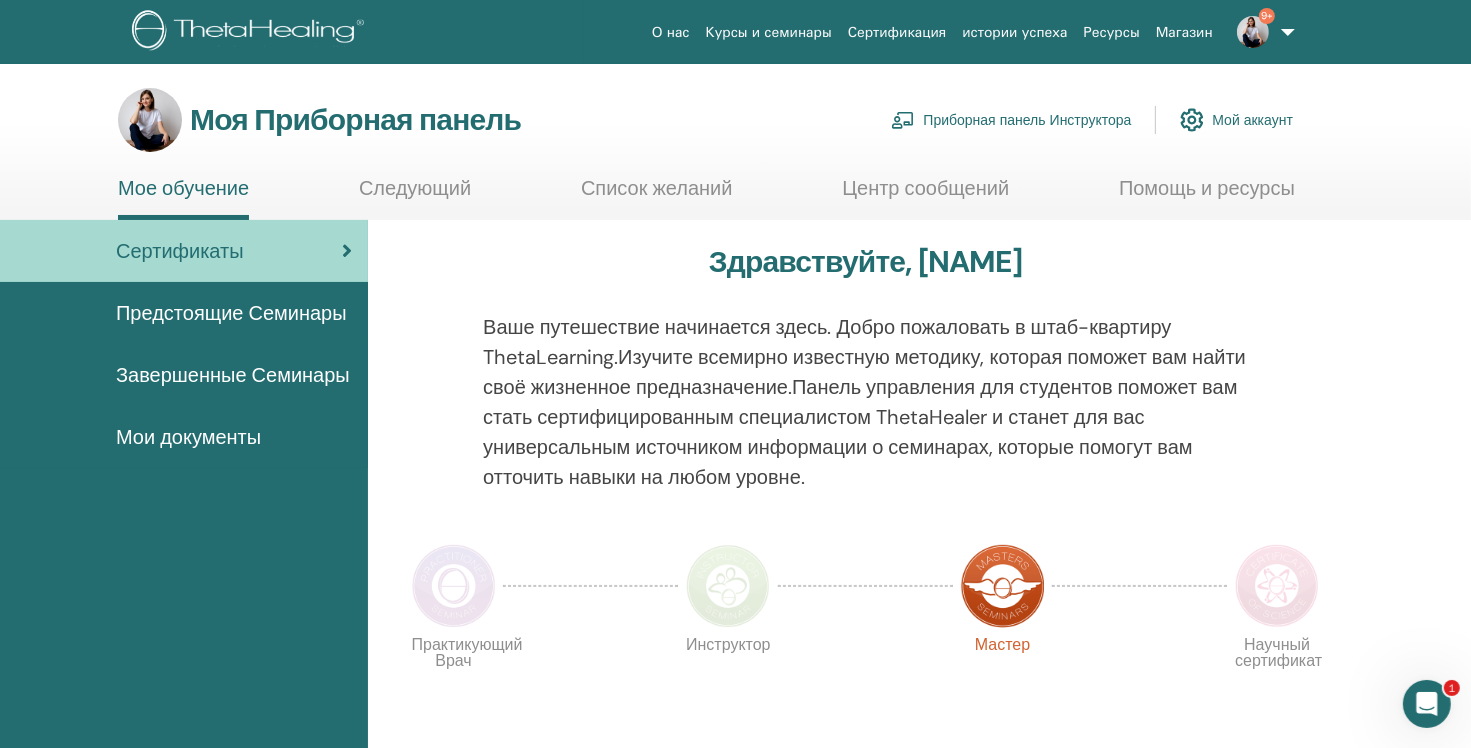 click on "Приборная панель Инструктора" at bounding box center (1011, 120) 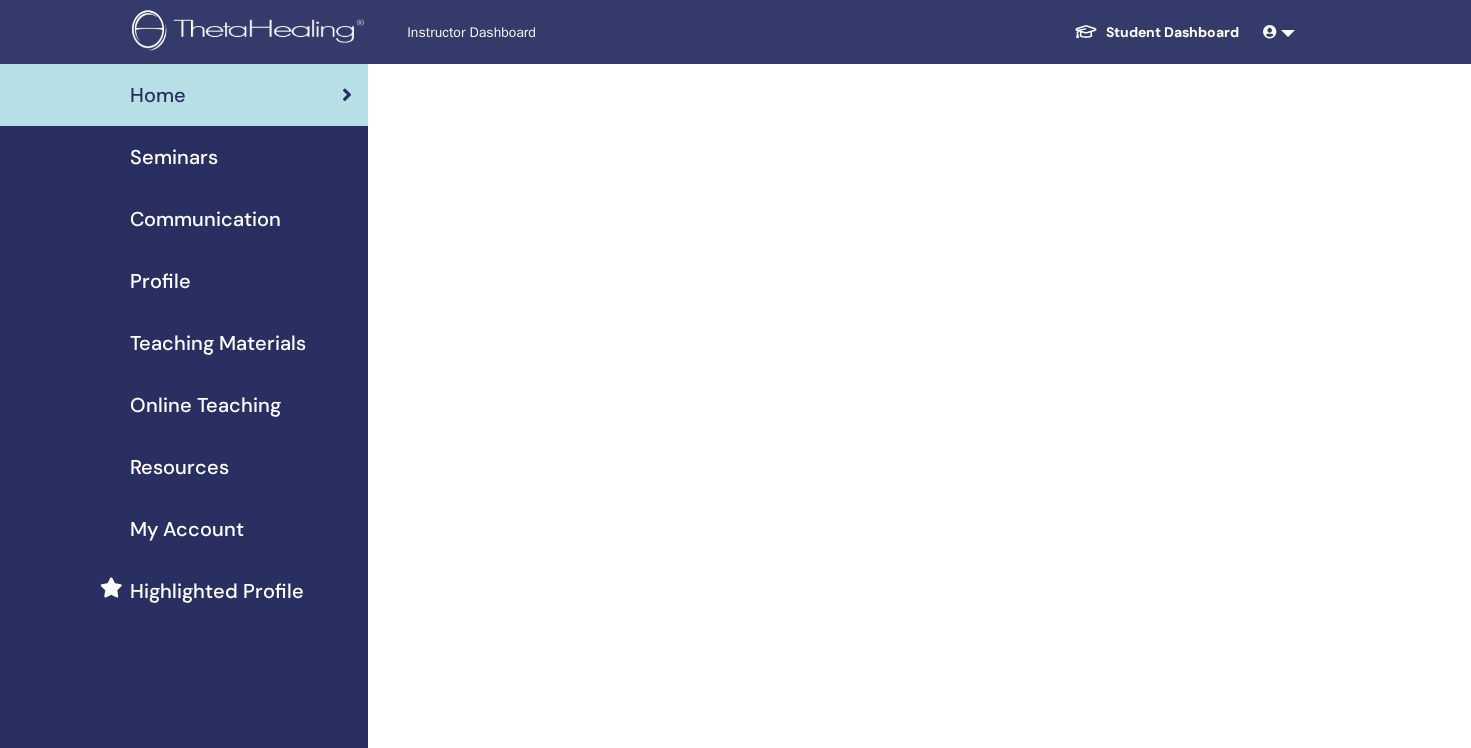 scroll, scrollTop: 0, scrollLeft: 0, axis: both 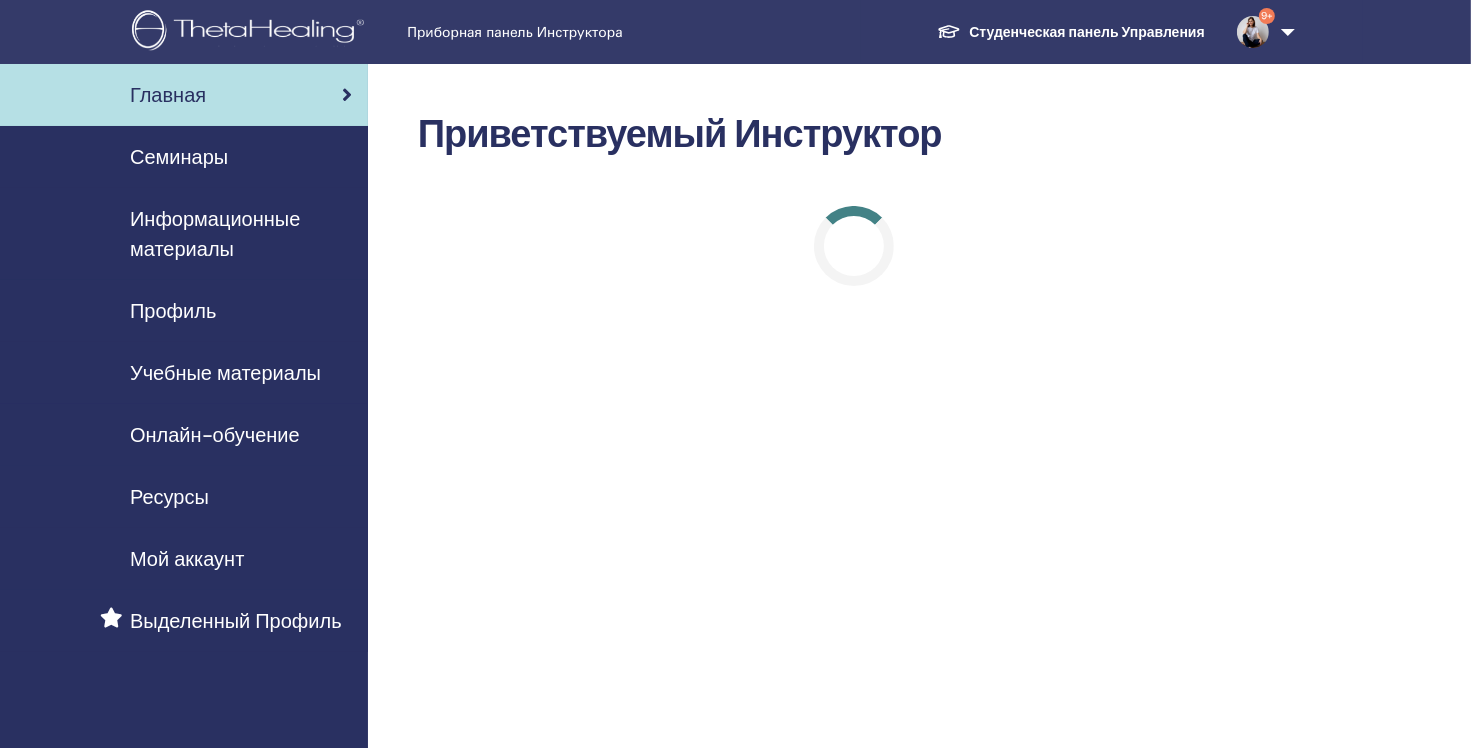click on "Семинары" at bounding box center [179, 157] 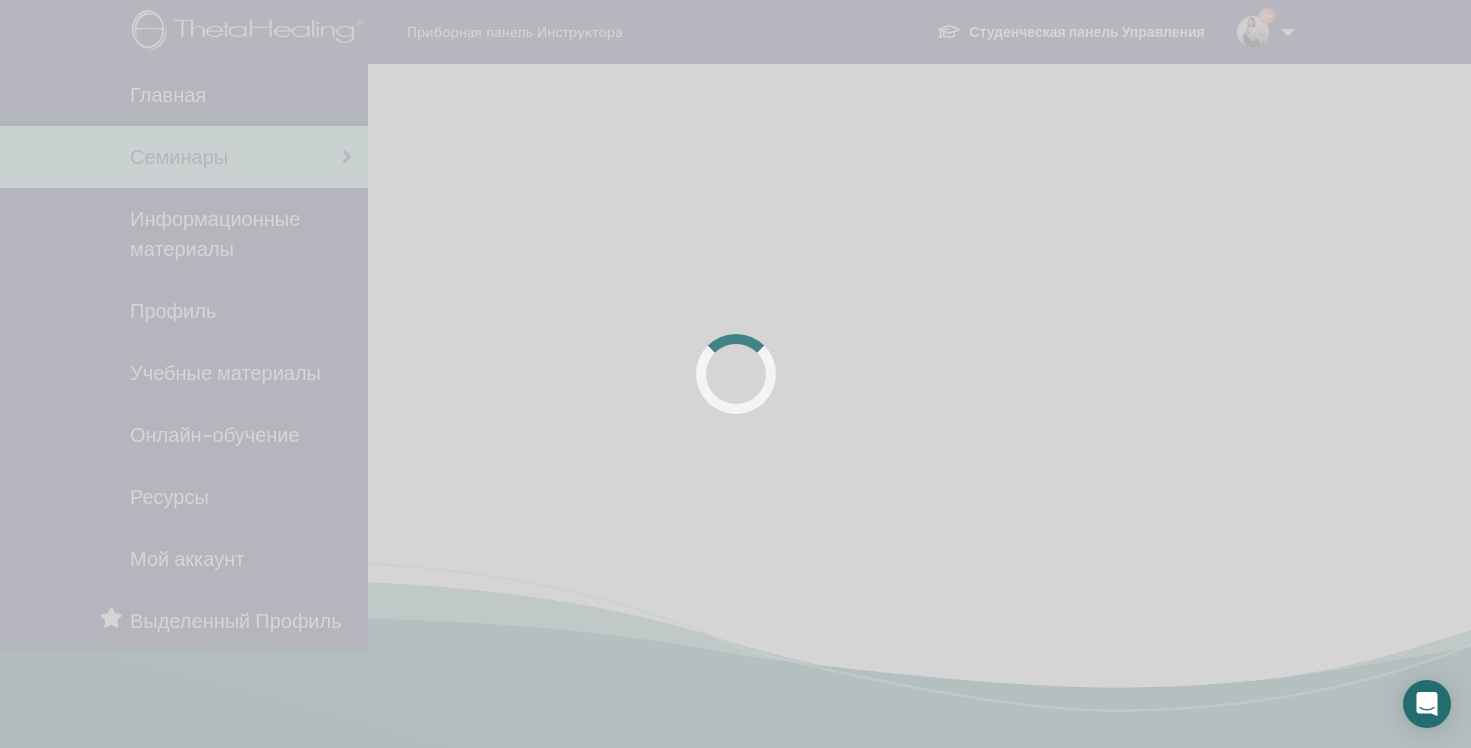 scroll, scrollTop: 0, scrollLeft: 0, axis: both 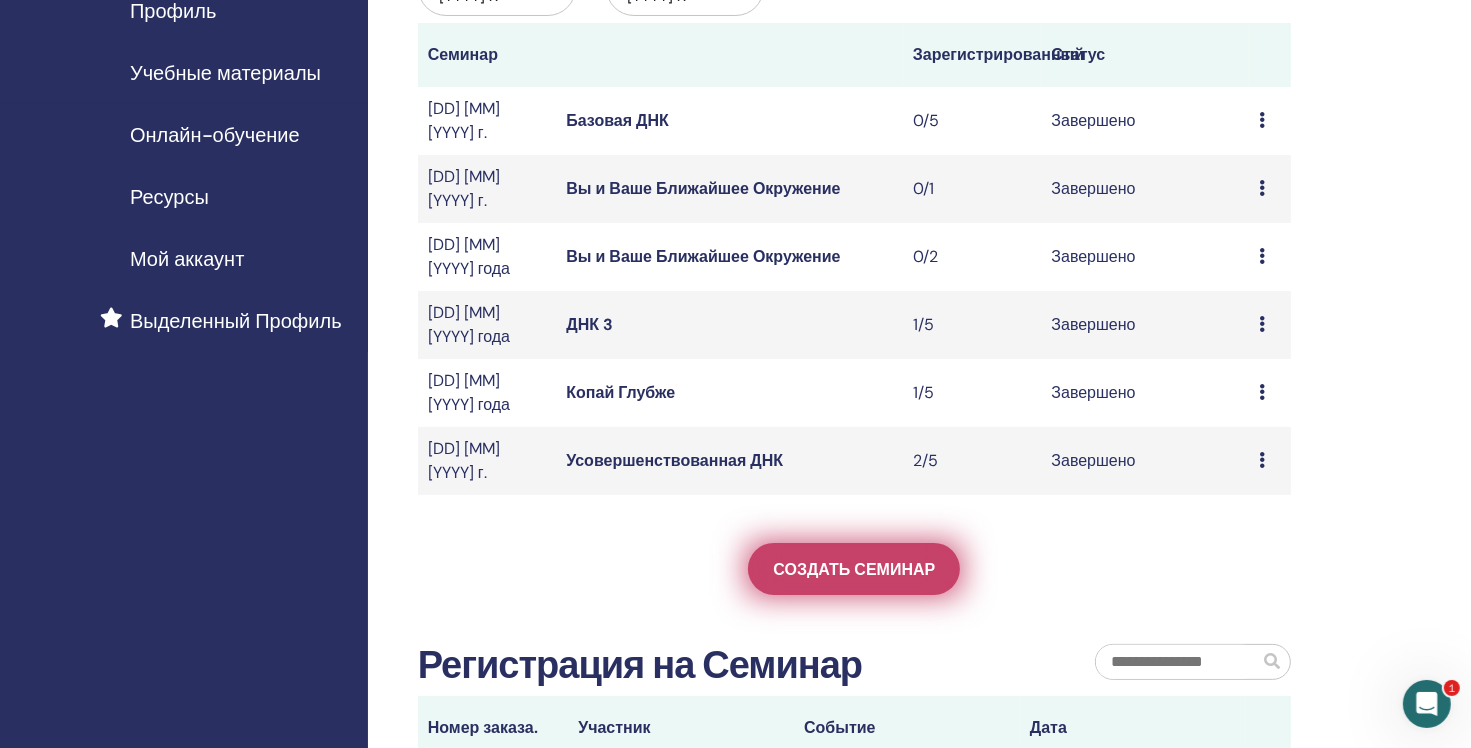 click on "Создать семинар" at bounding box center [854, 569] 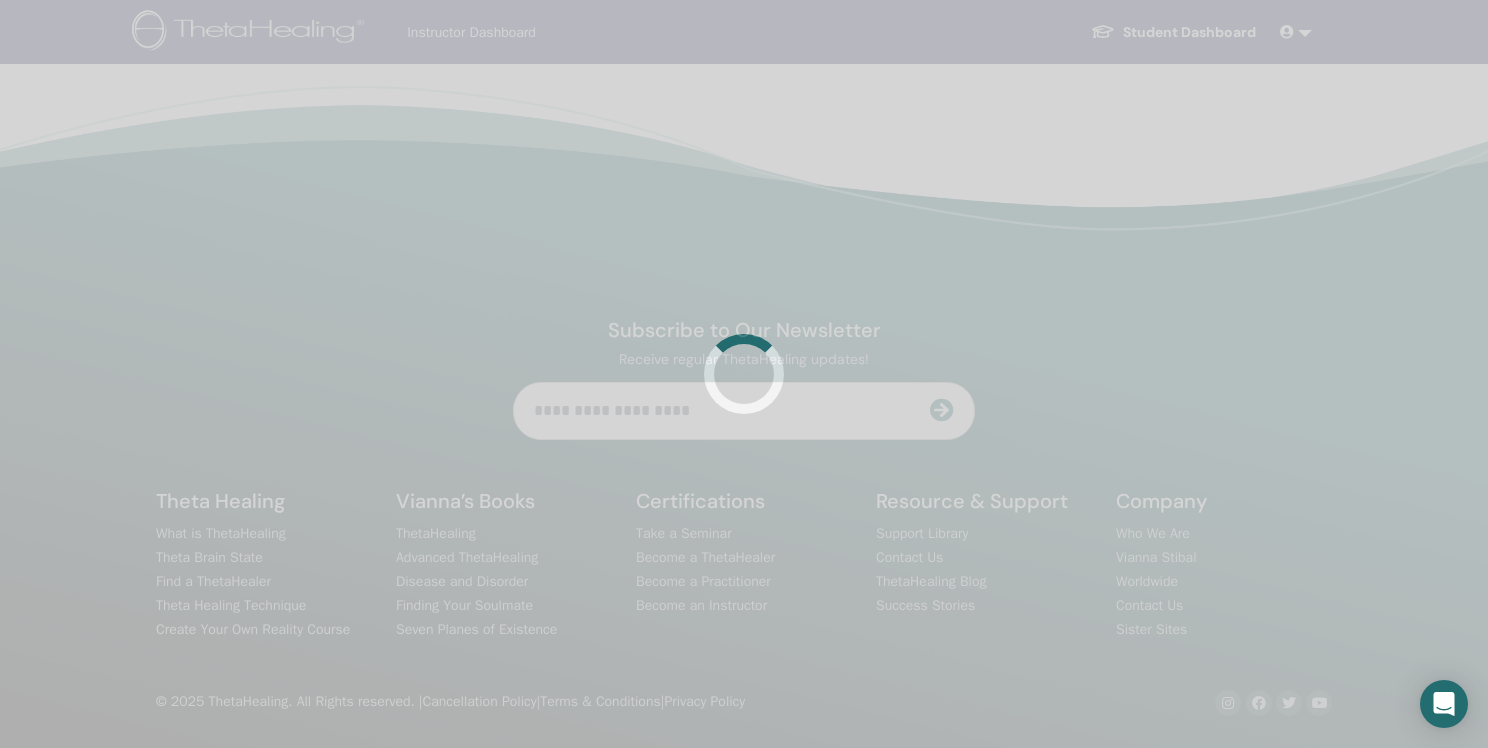 scroll, scrollTop: 0, scrollLeft: 0, axis: both 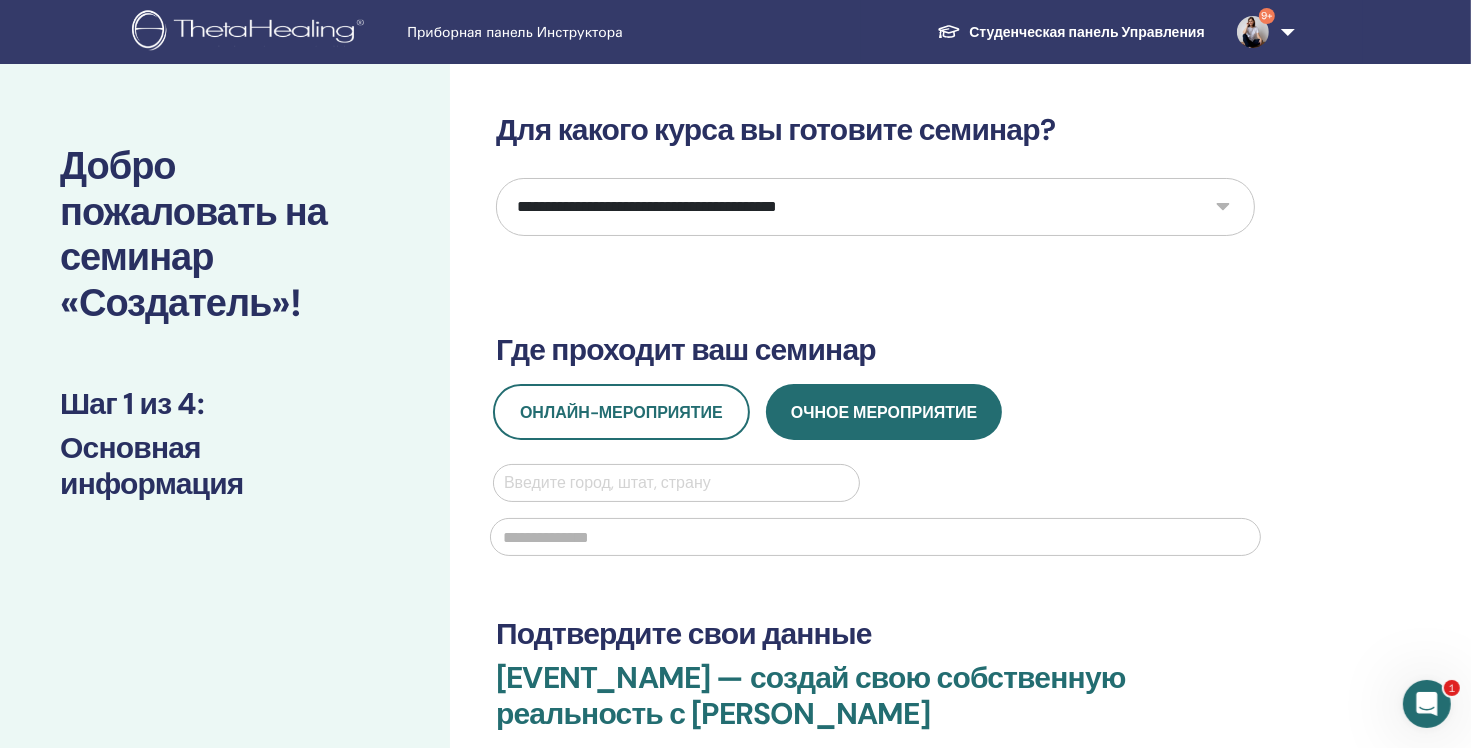 click on "**********" at bounding box center [875, 207] 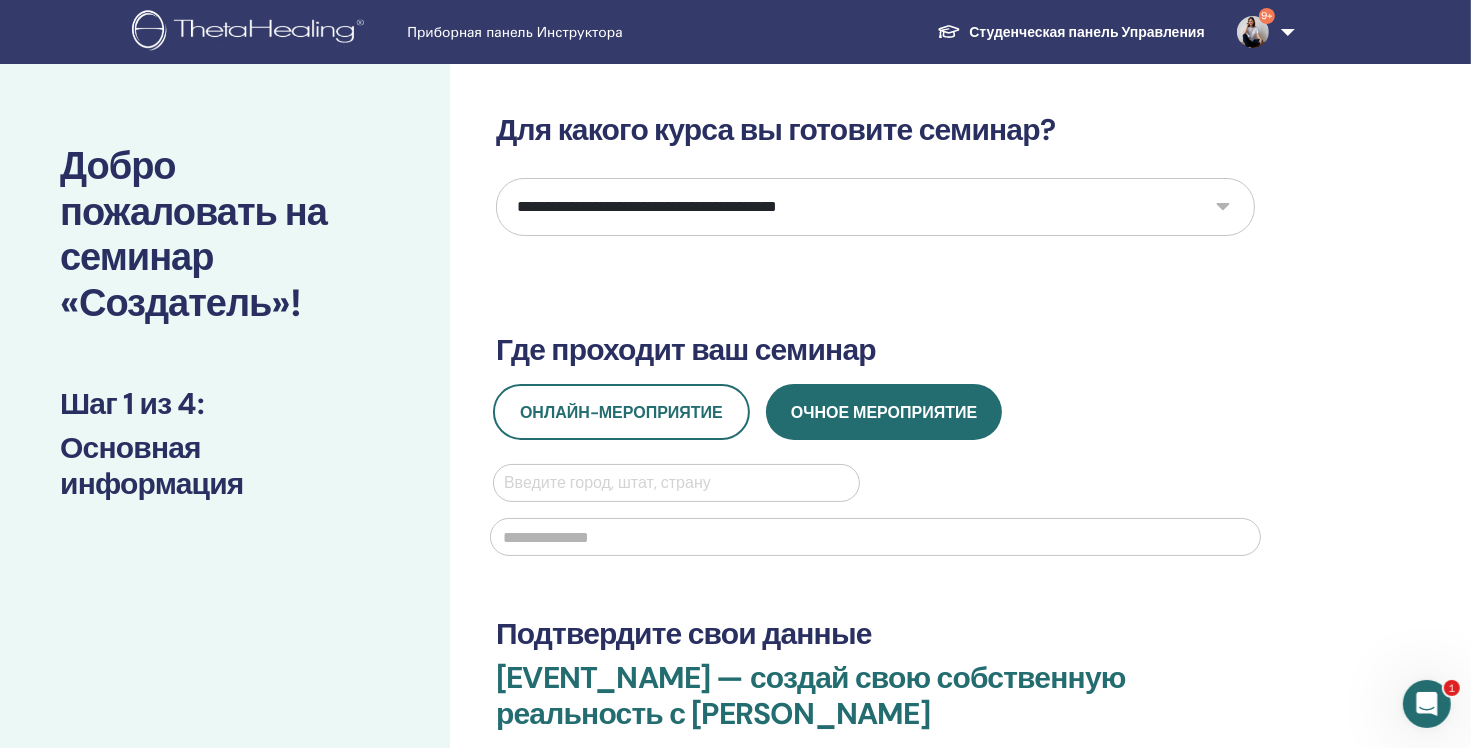 select on "*" 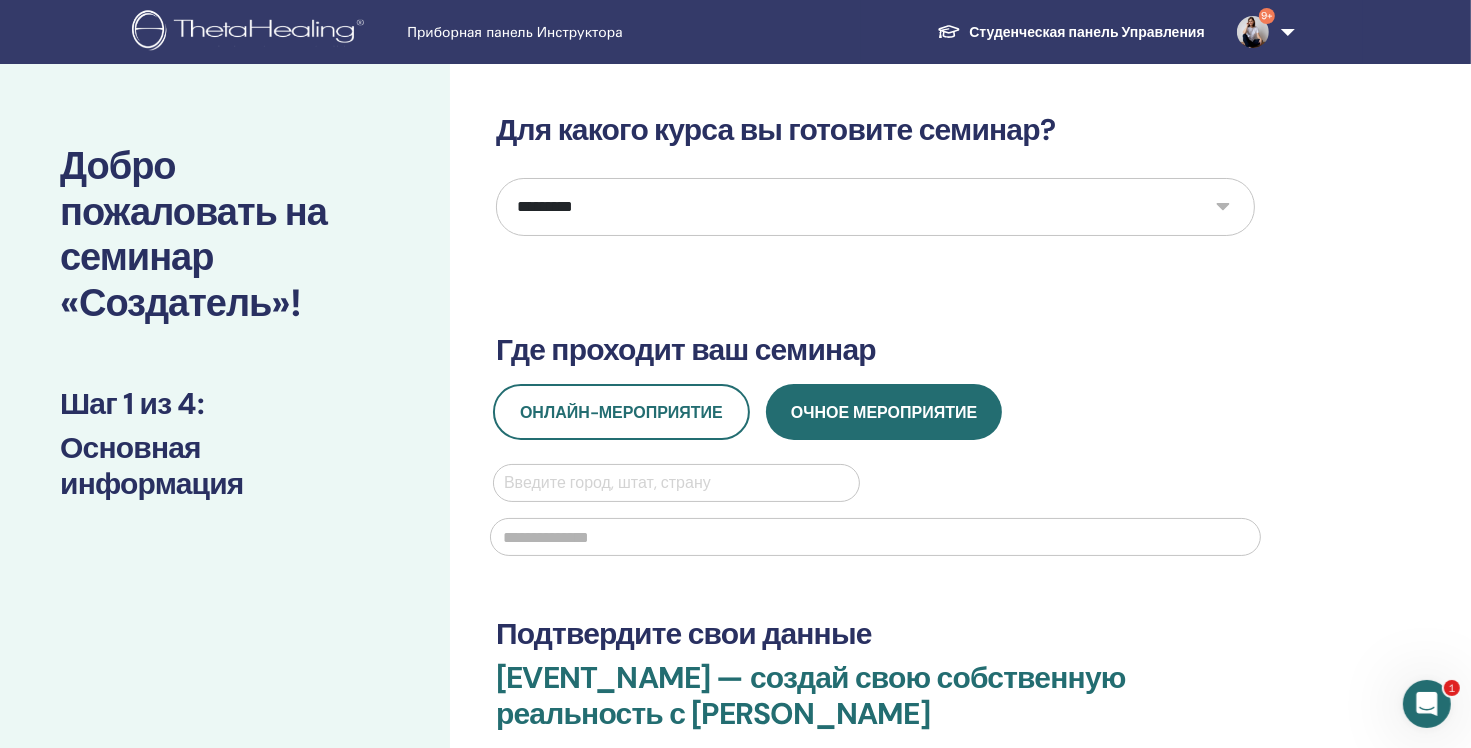 click on "**********" at bounding box center (875, 207) 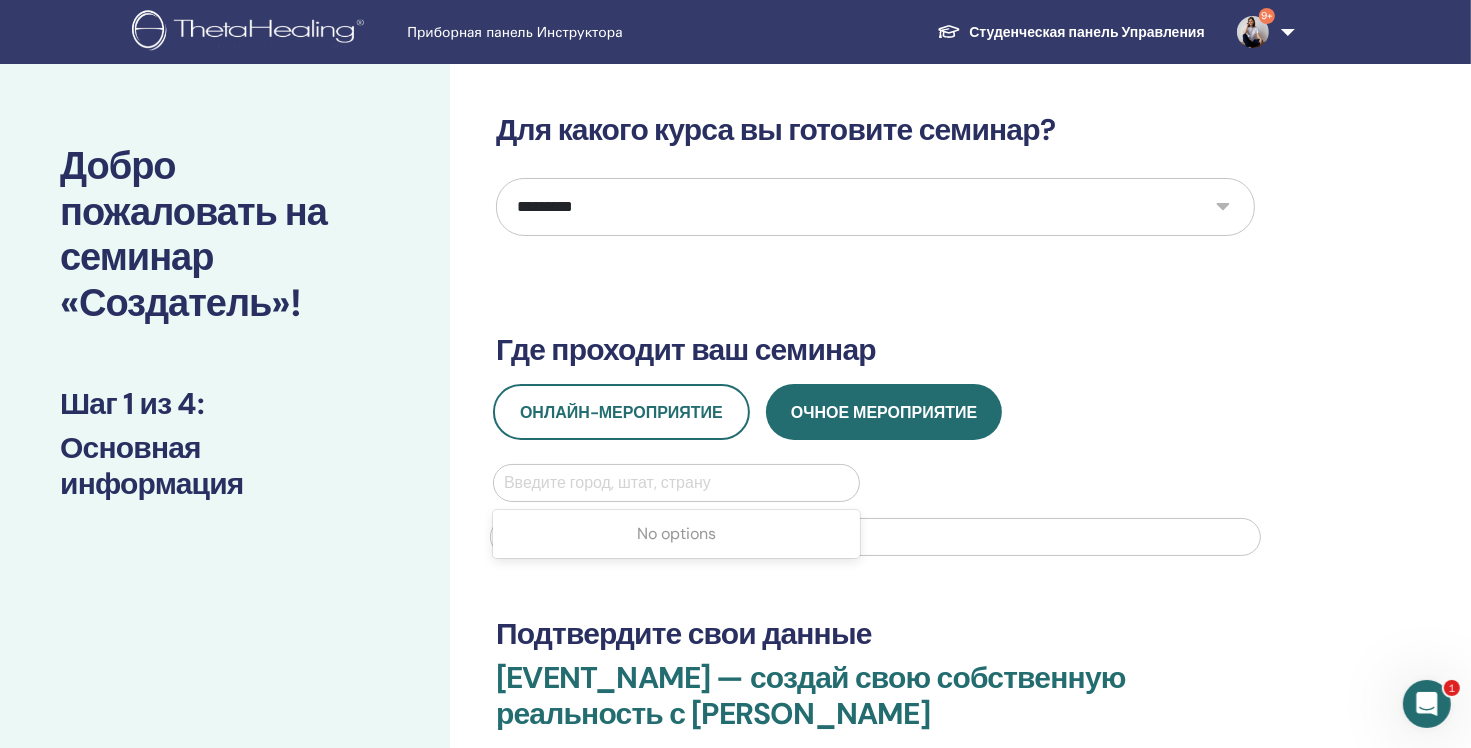 click at bounding box center (676, 483) 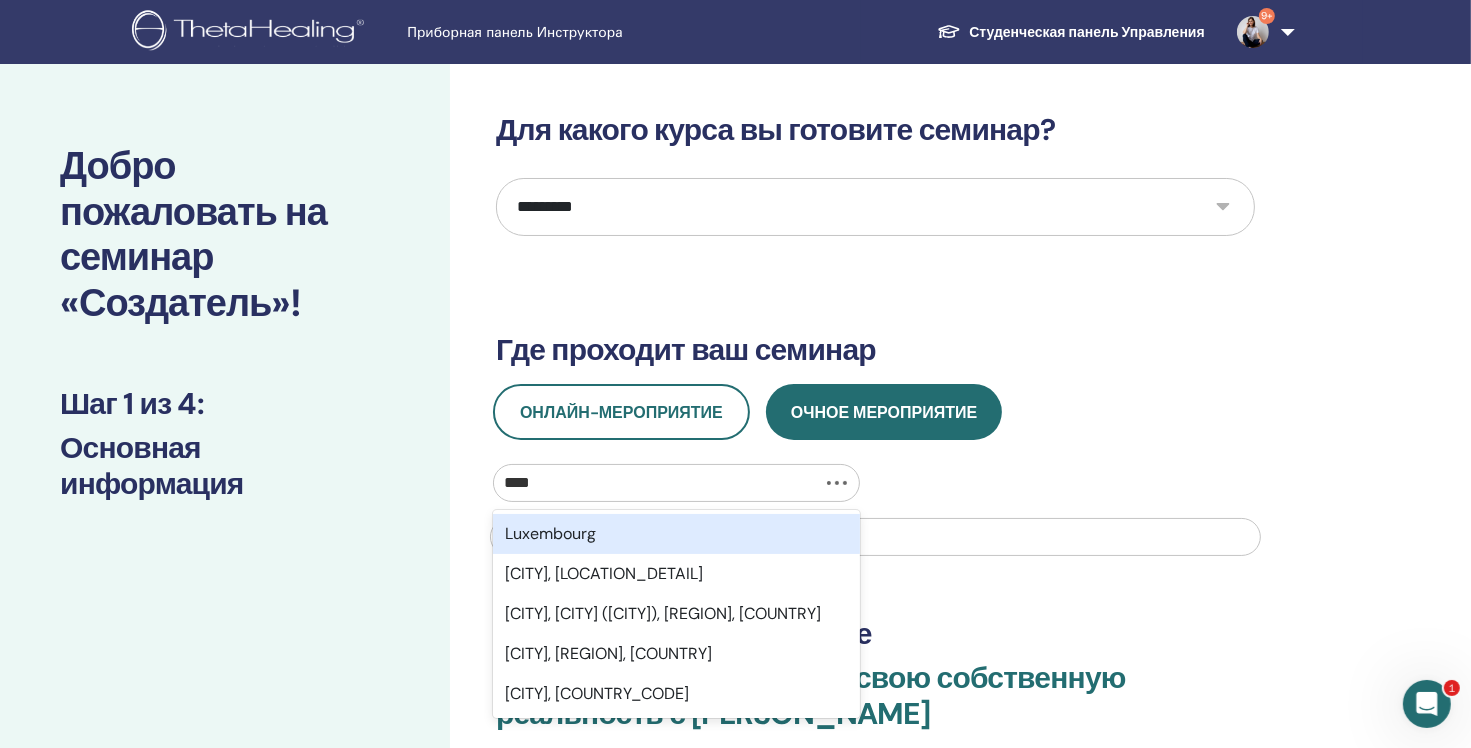 type on "*****" 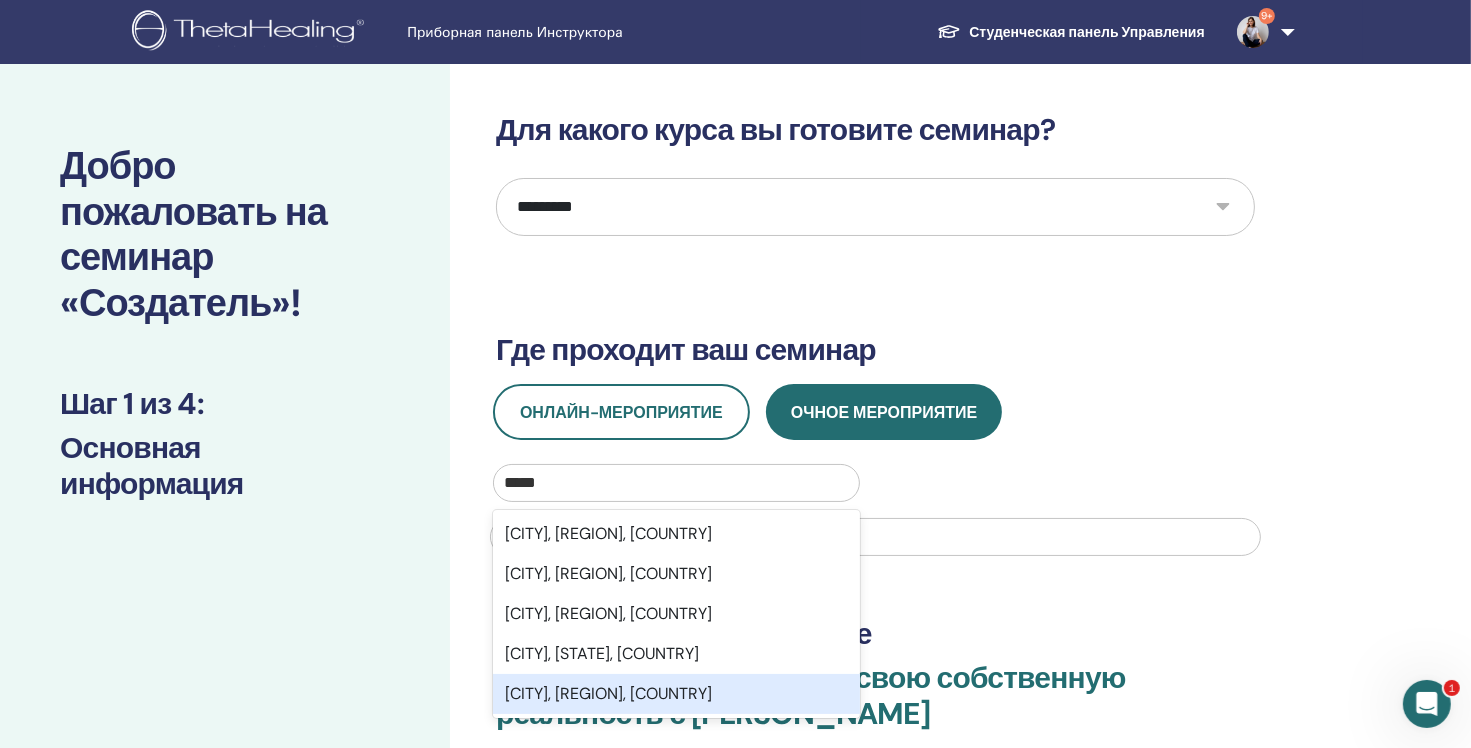 click on "[CITY], [REGION], [COUNTRY]" at bounding box center (608, 693) 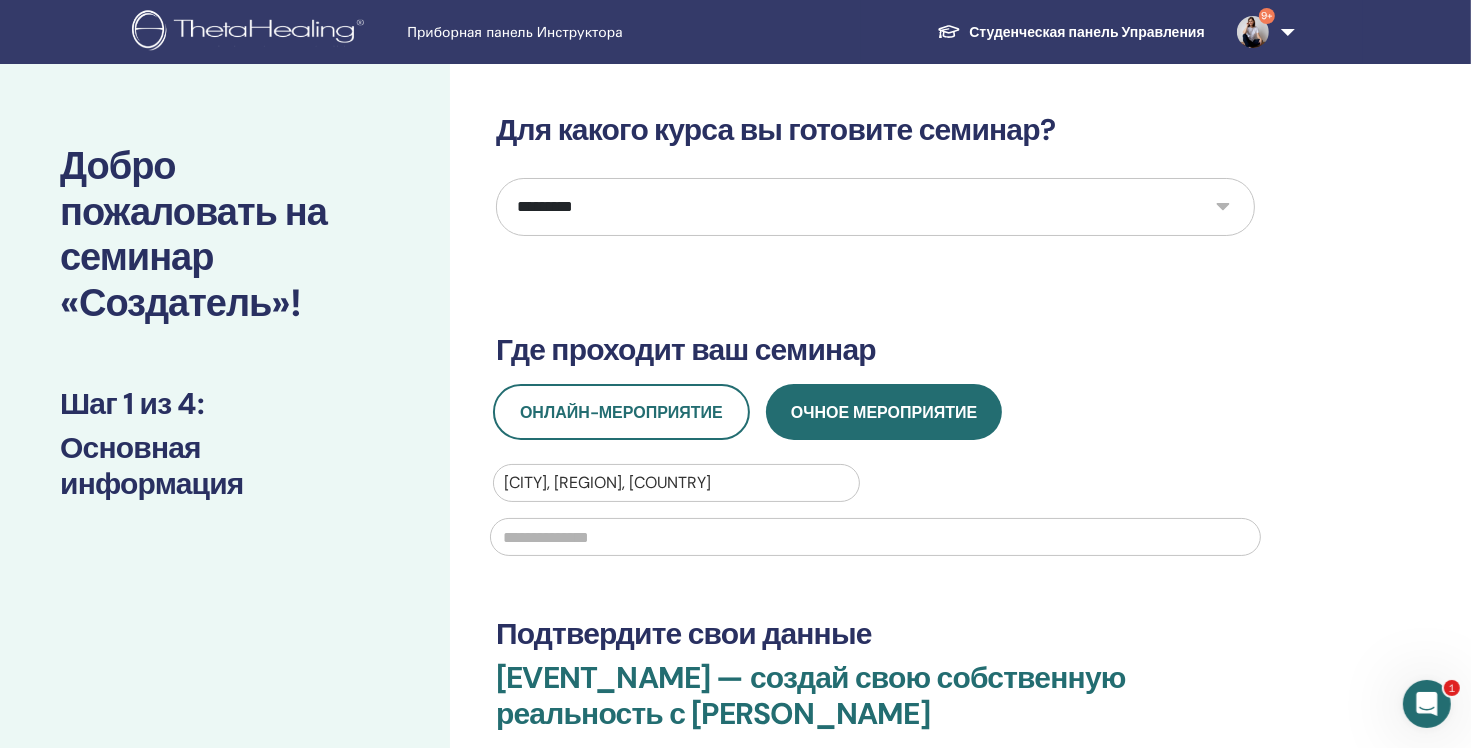click at bounding box center [875, 537] 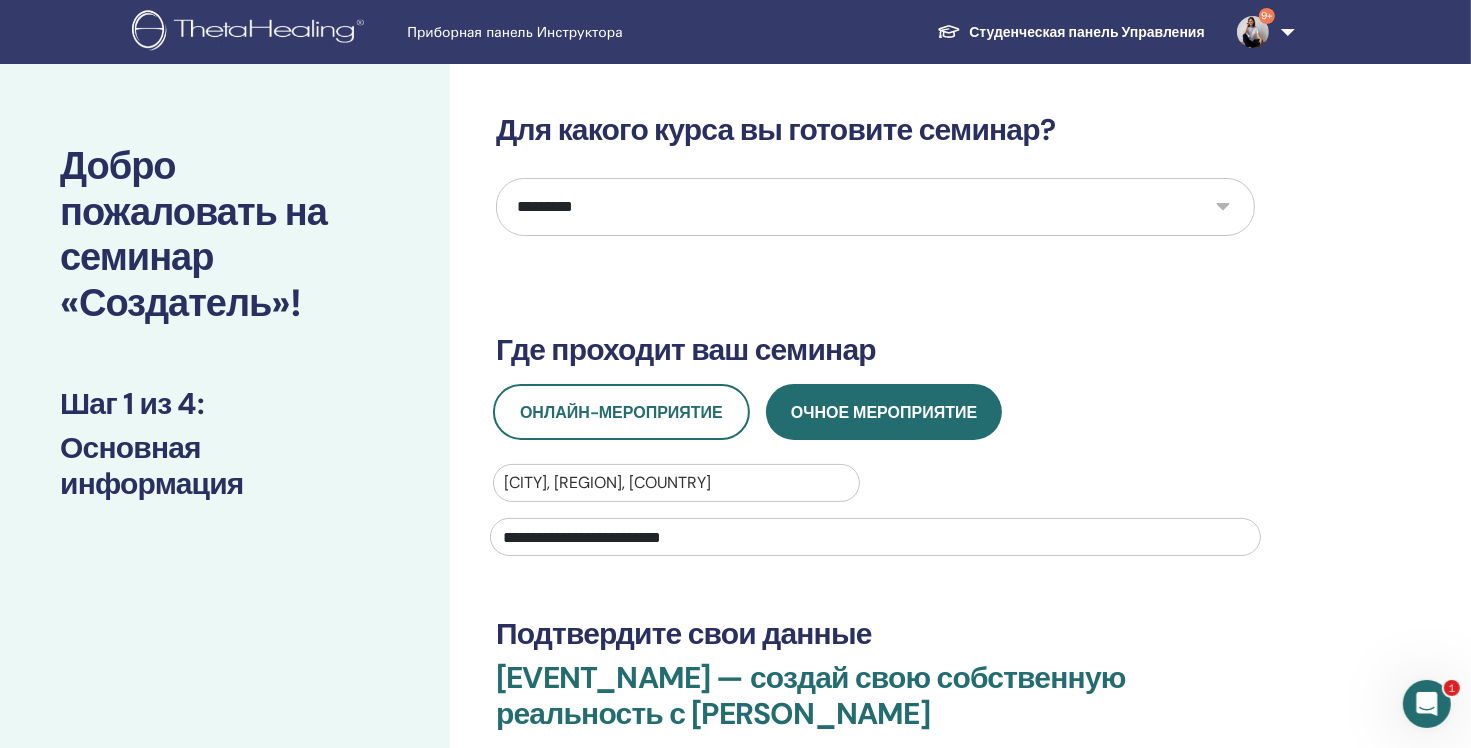 type on "**********" 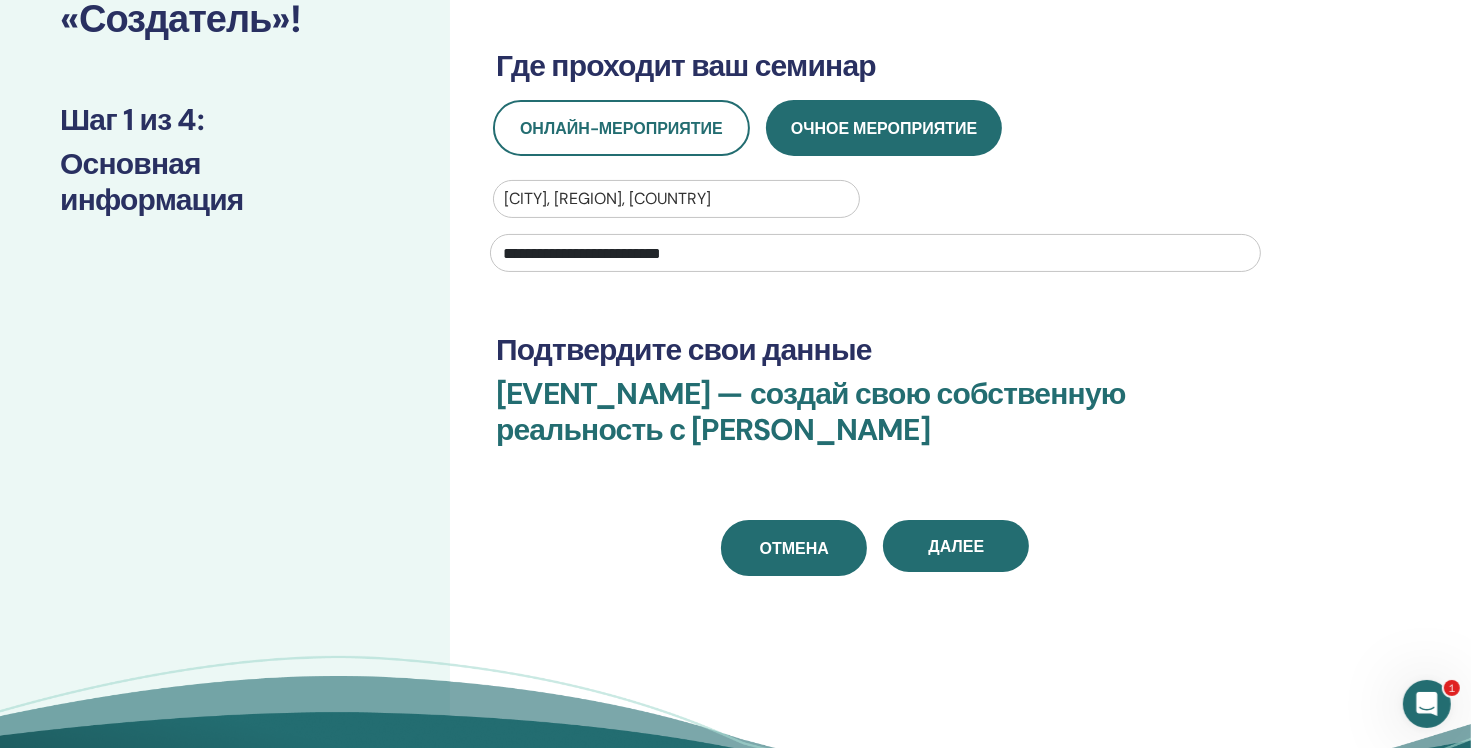 scroll, scrollTop: 300, scrollLeft: 0, axis: vertical 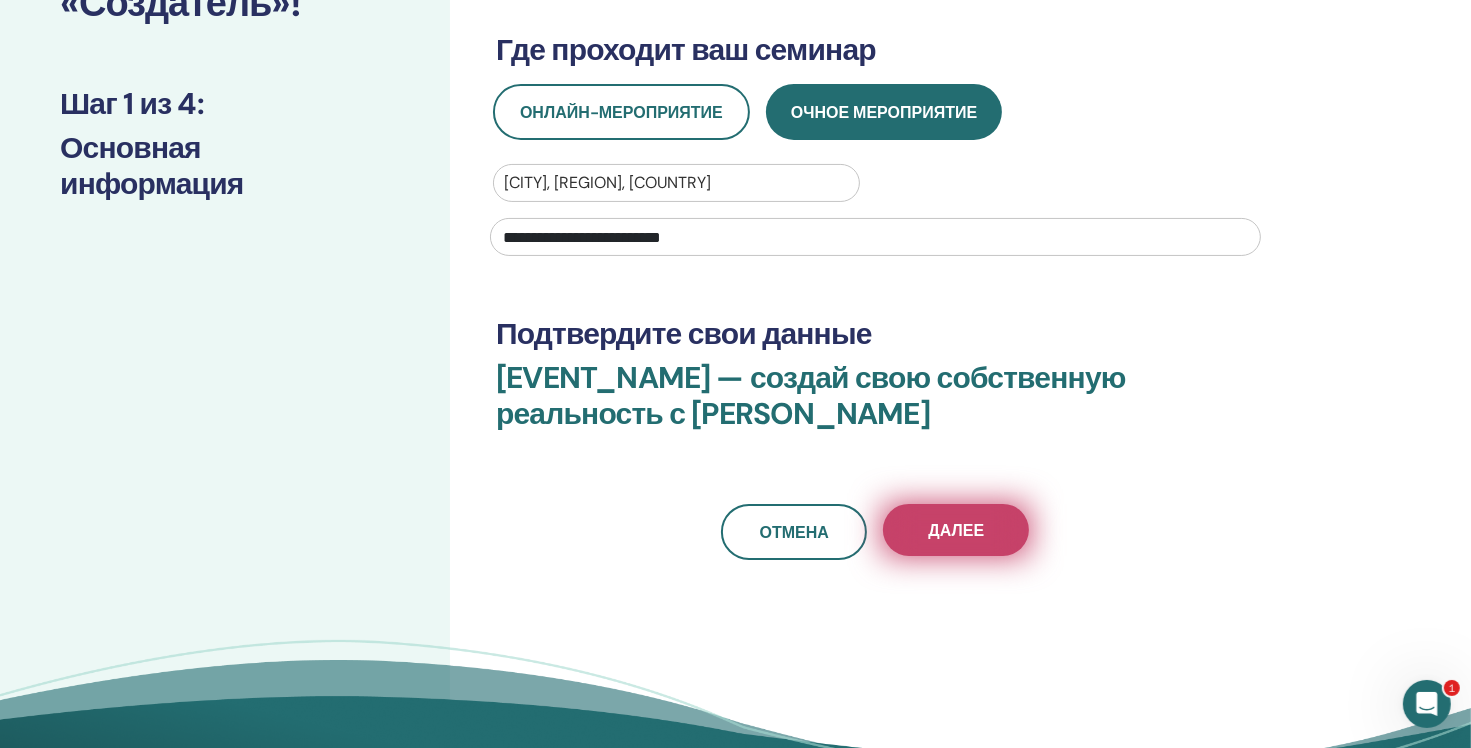 click on "Далее" at bounding box center [956, 530] 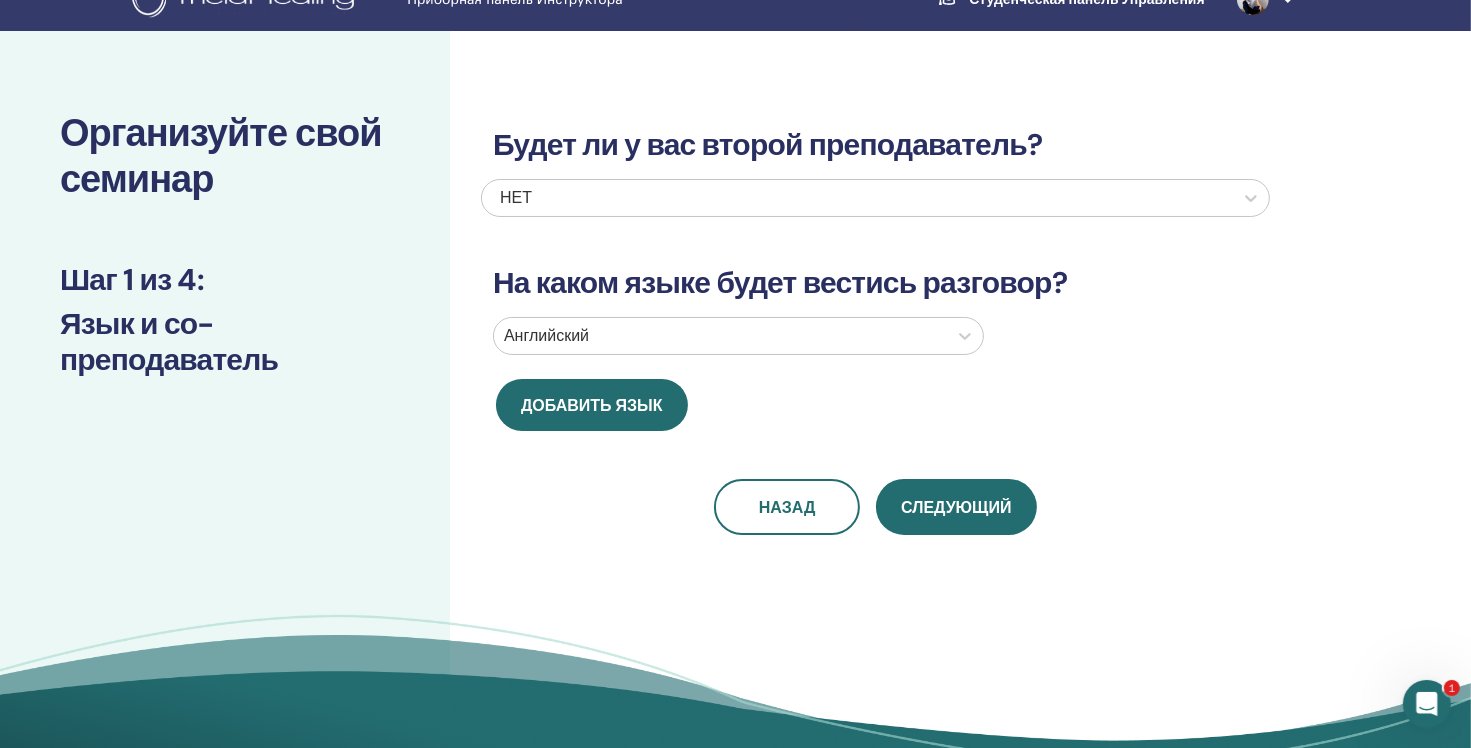 scroll, scrollTop: 0, scrollLeft: 0, axis: both 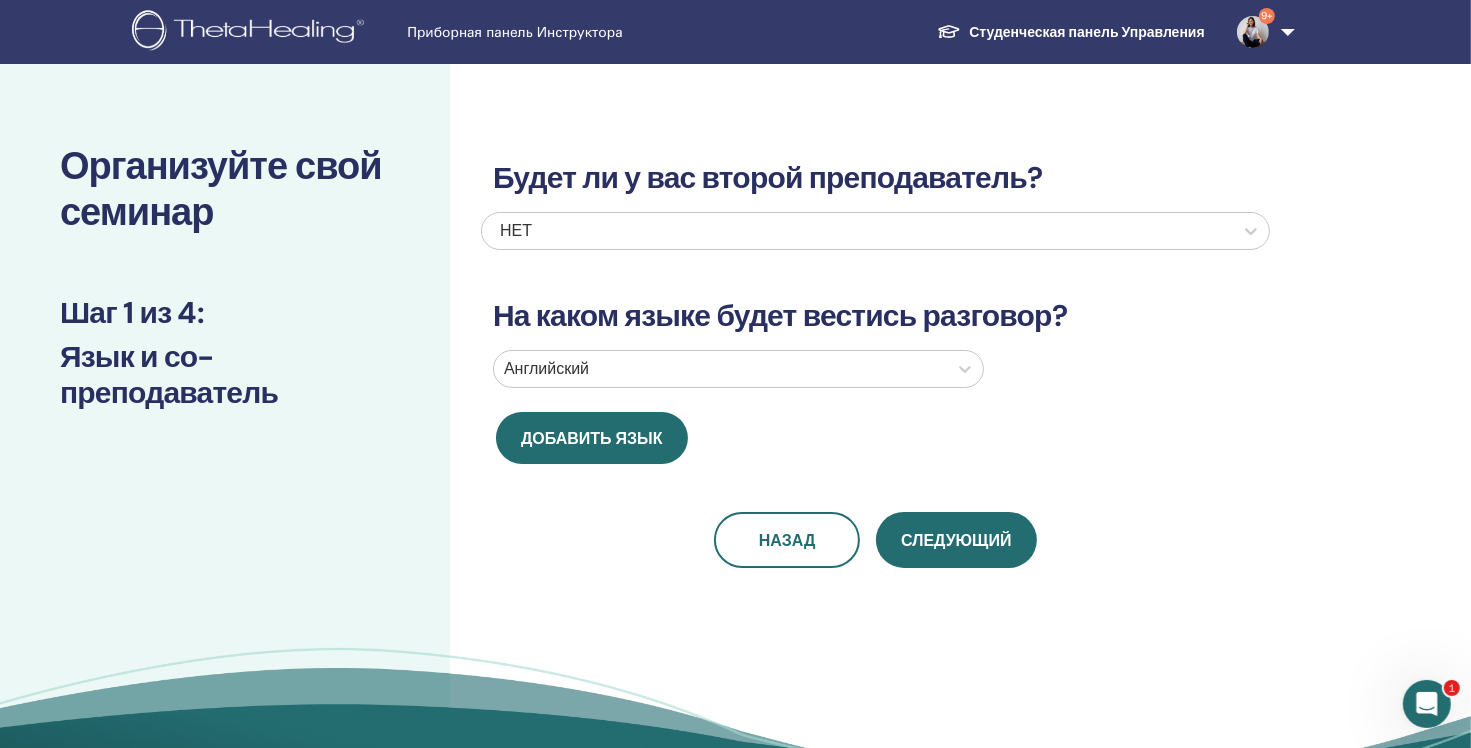 click on "Английский" at bounding box center (720, 369) 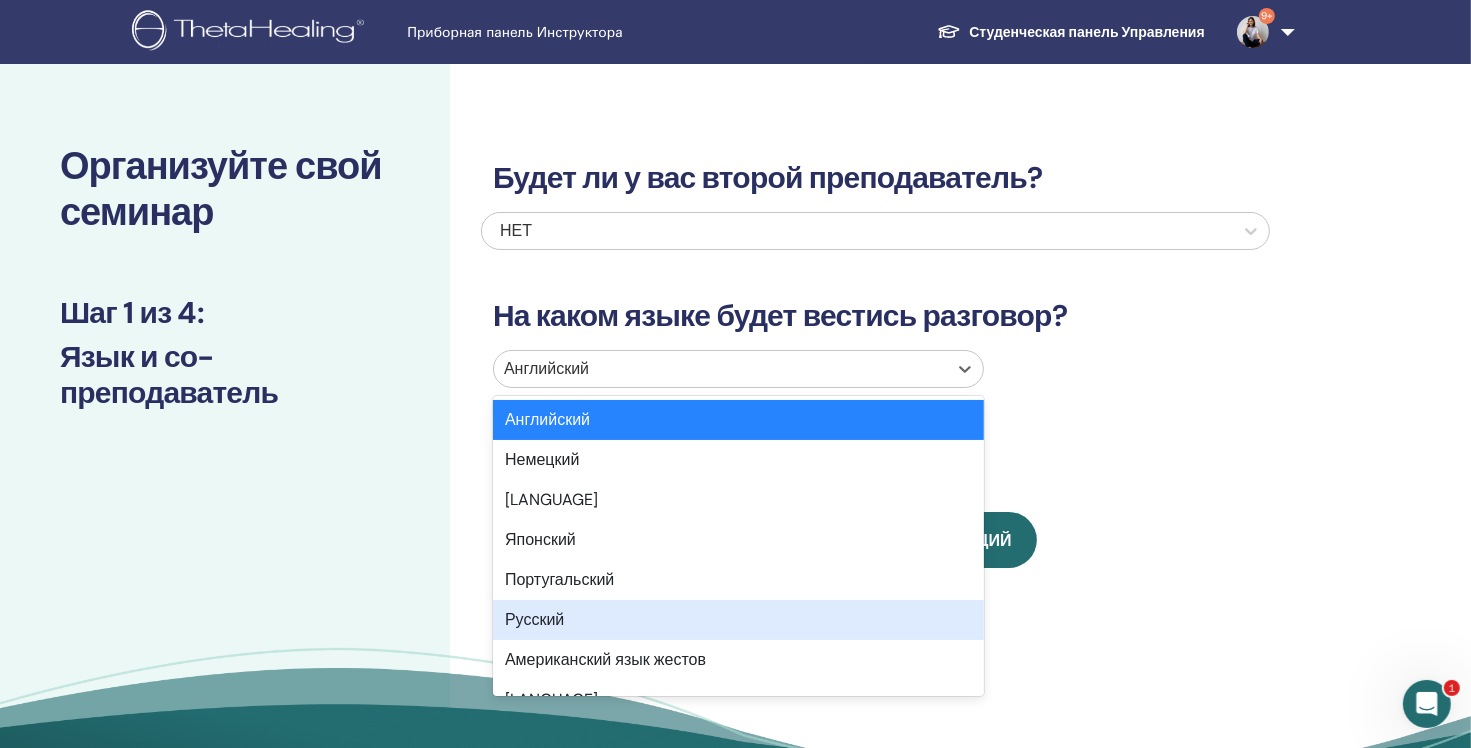 click on "Русский" at bounding box center (738, 620) 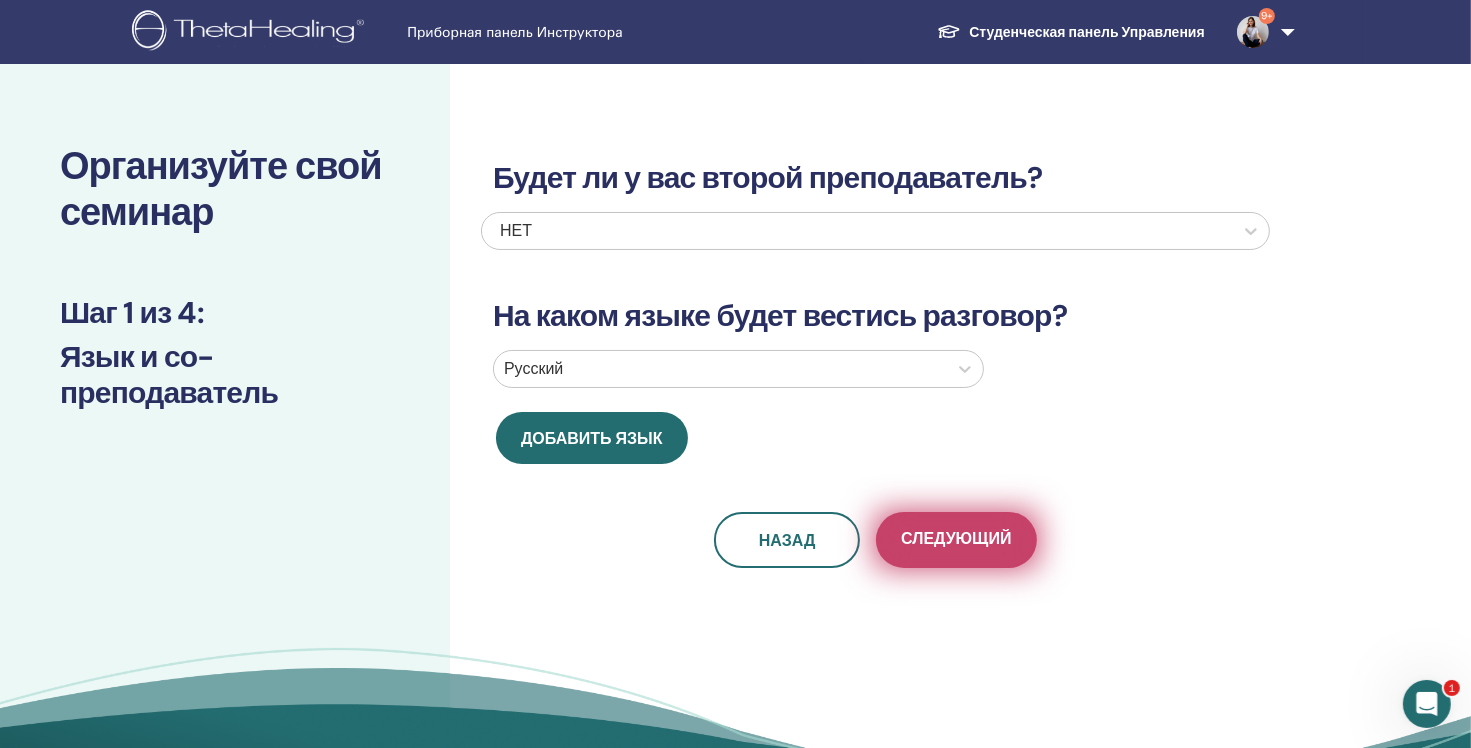 click on "Следующий" at bounding box center [956, 540] 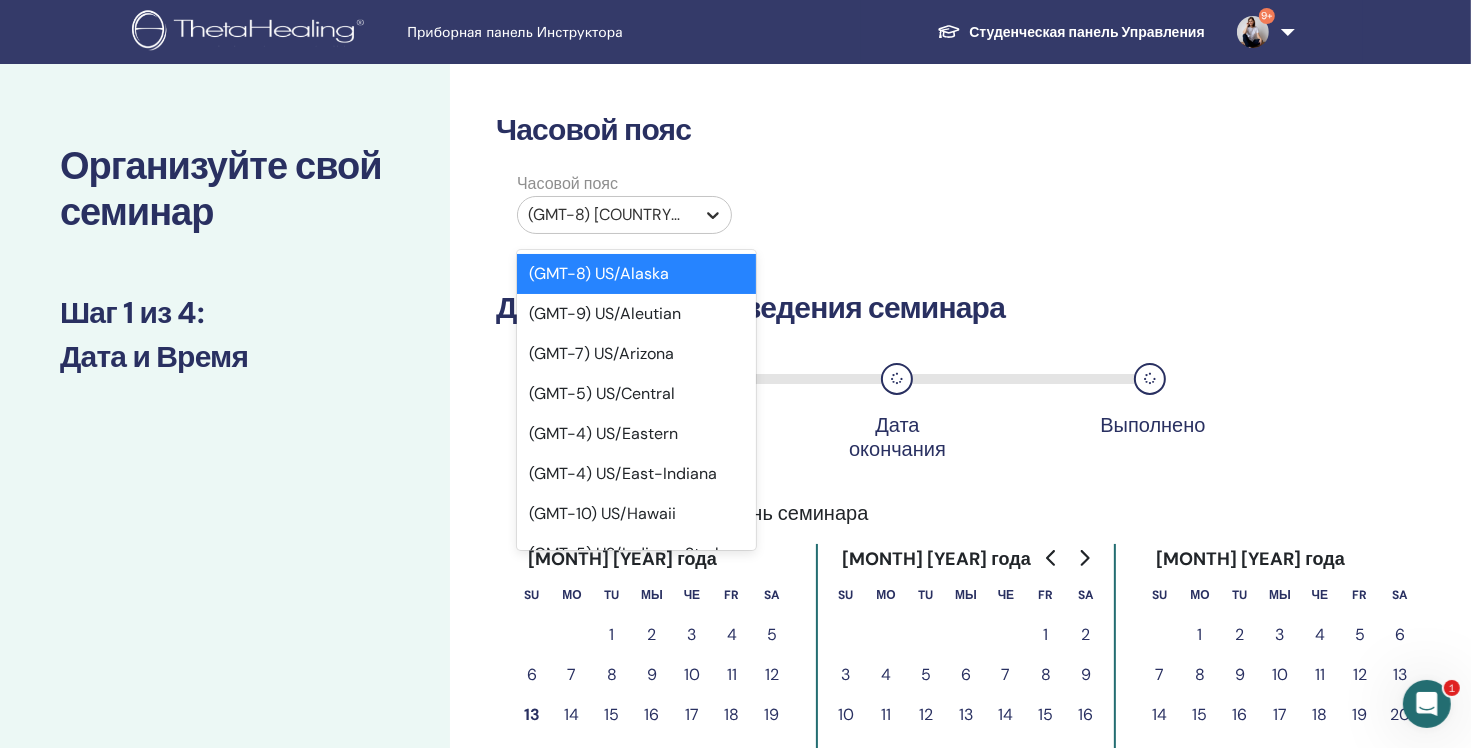 click at bounding box center (713, 215) 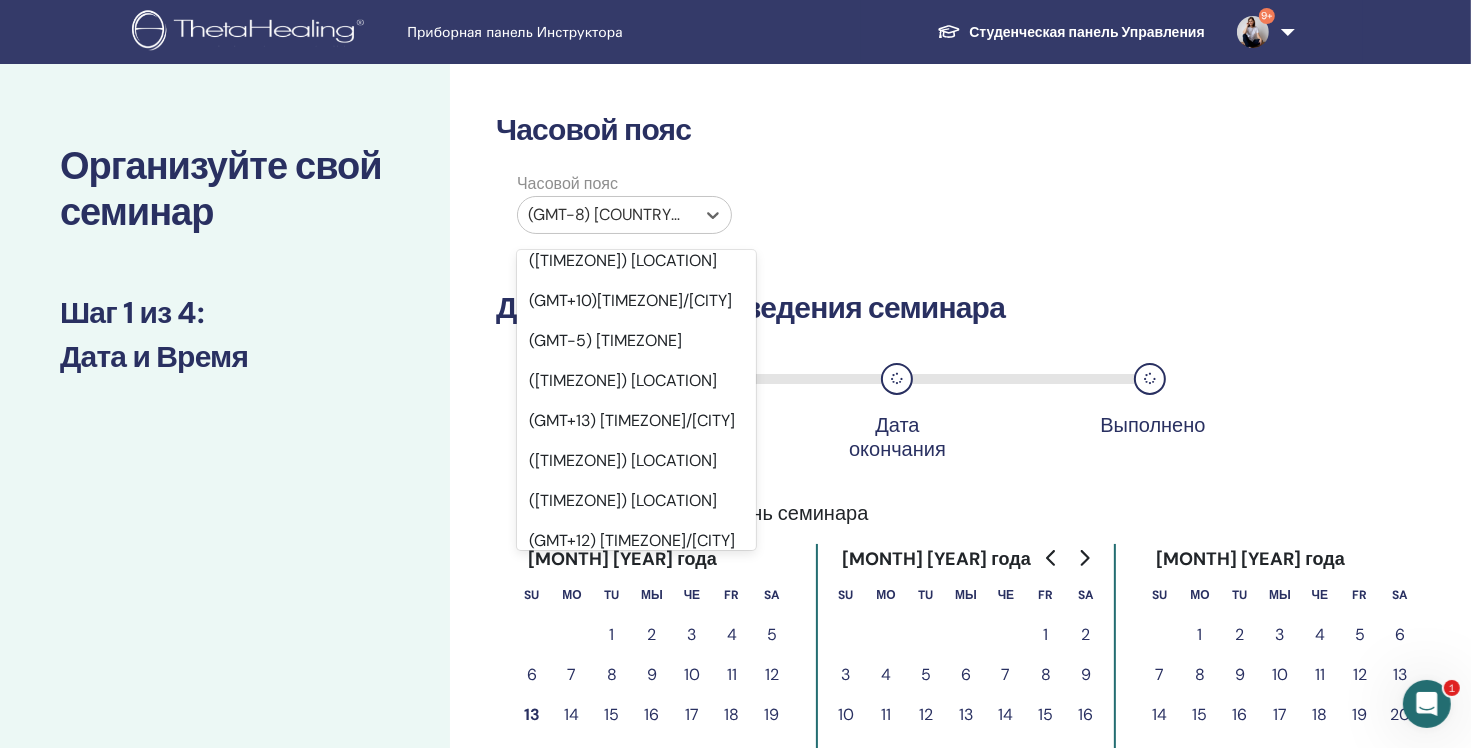 scroll, scrollTop: 23513, scrollLeft: 0, axis: vertical 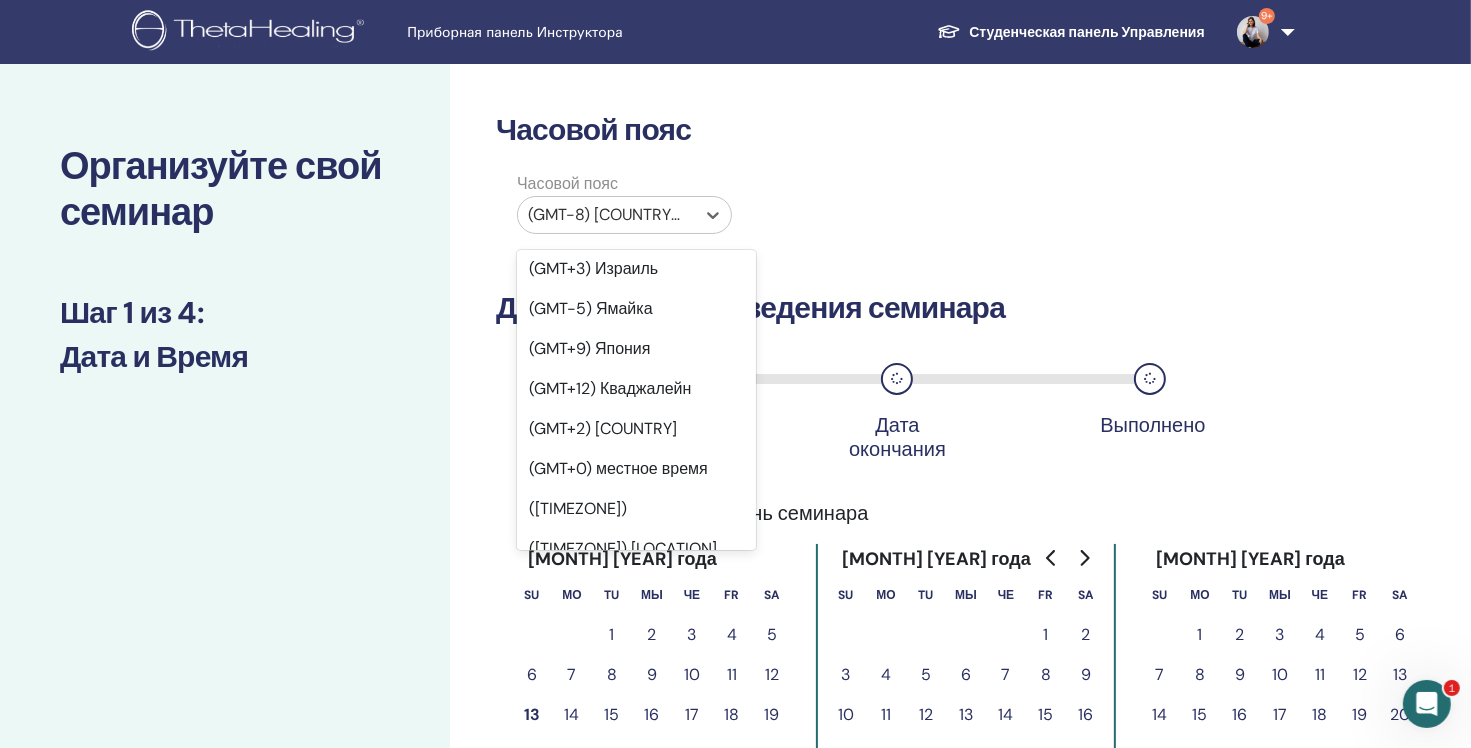 click on "(GMT+3) Европа/Москва" at bounding box center (619, -1924) 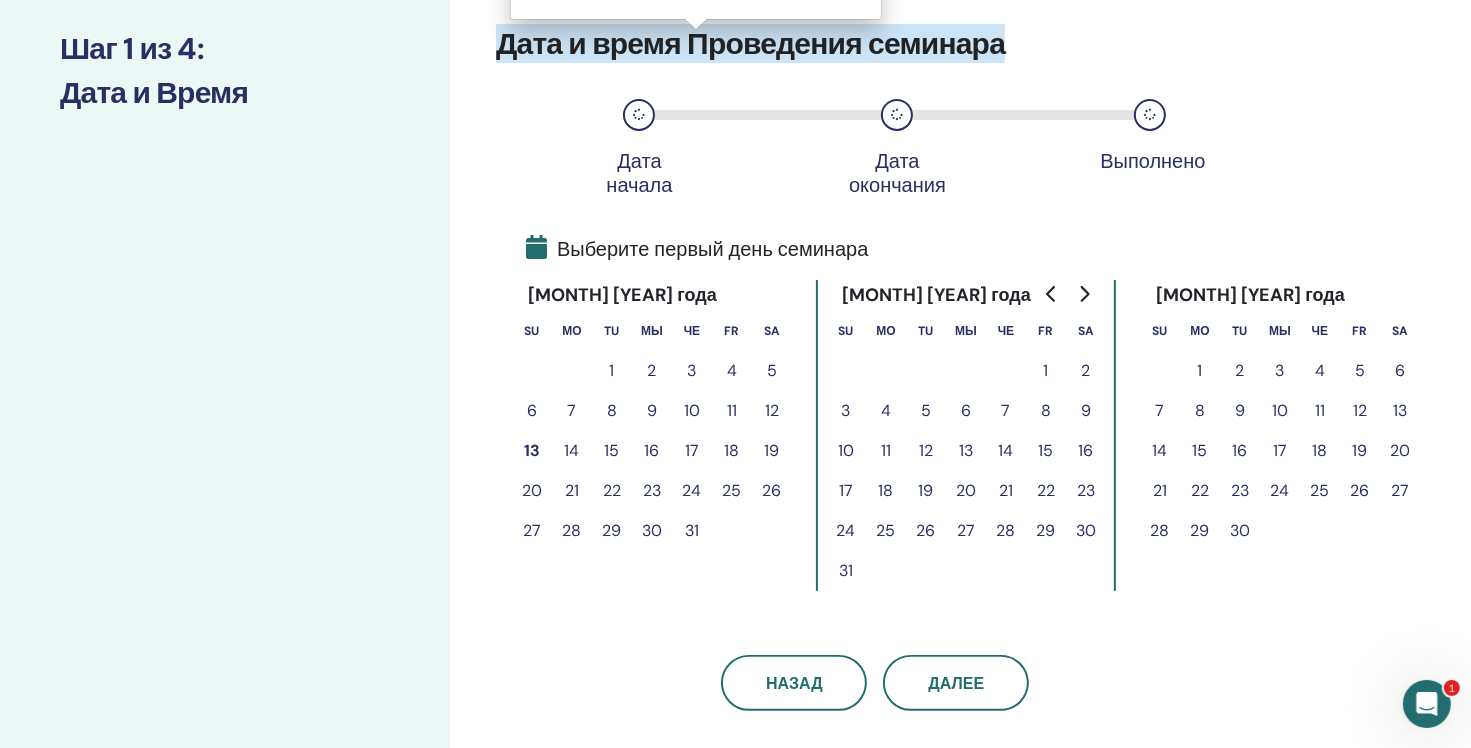 scroll, scrollTop: 400, scrollLeft: 0, axis: vertical 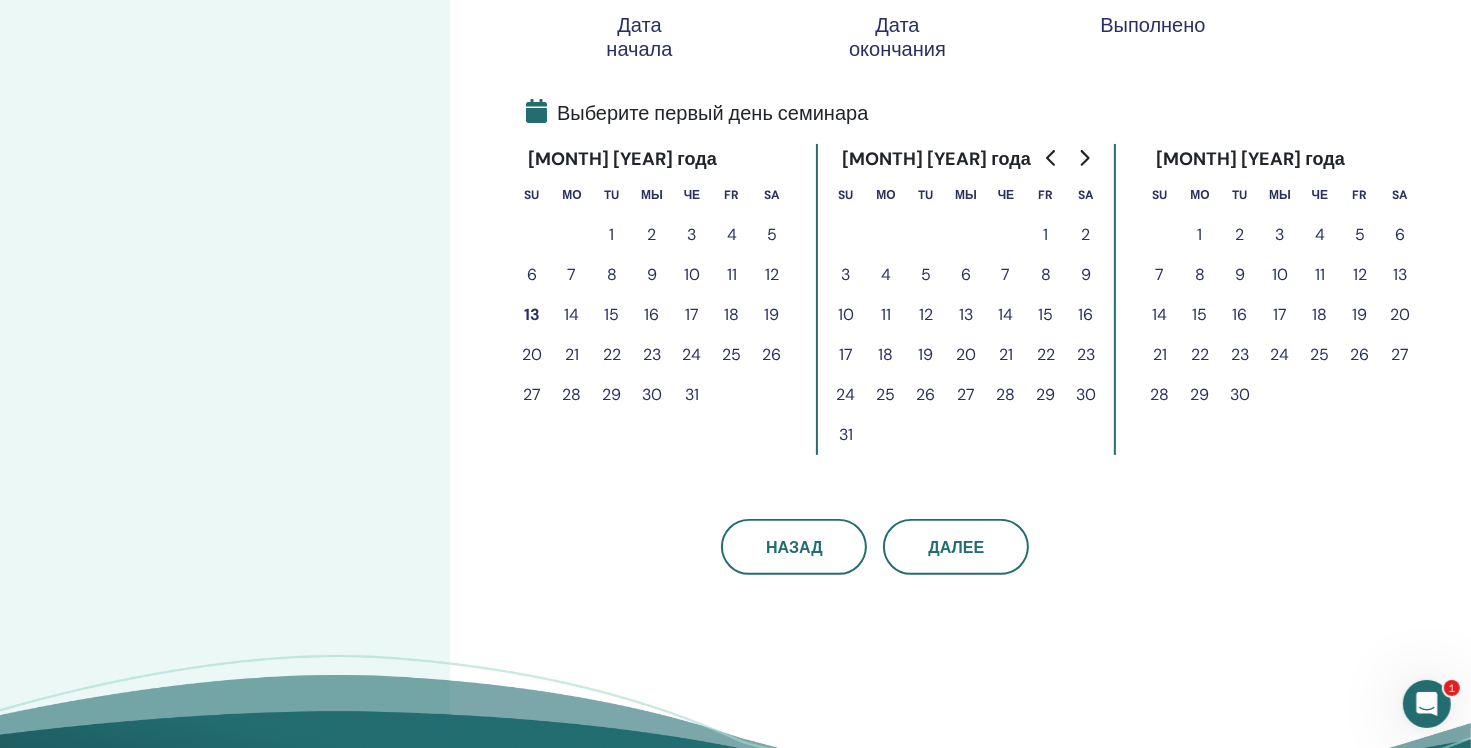 click on "14" at bounding box center (572, 315) 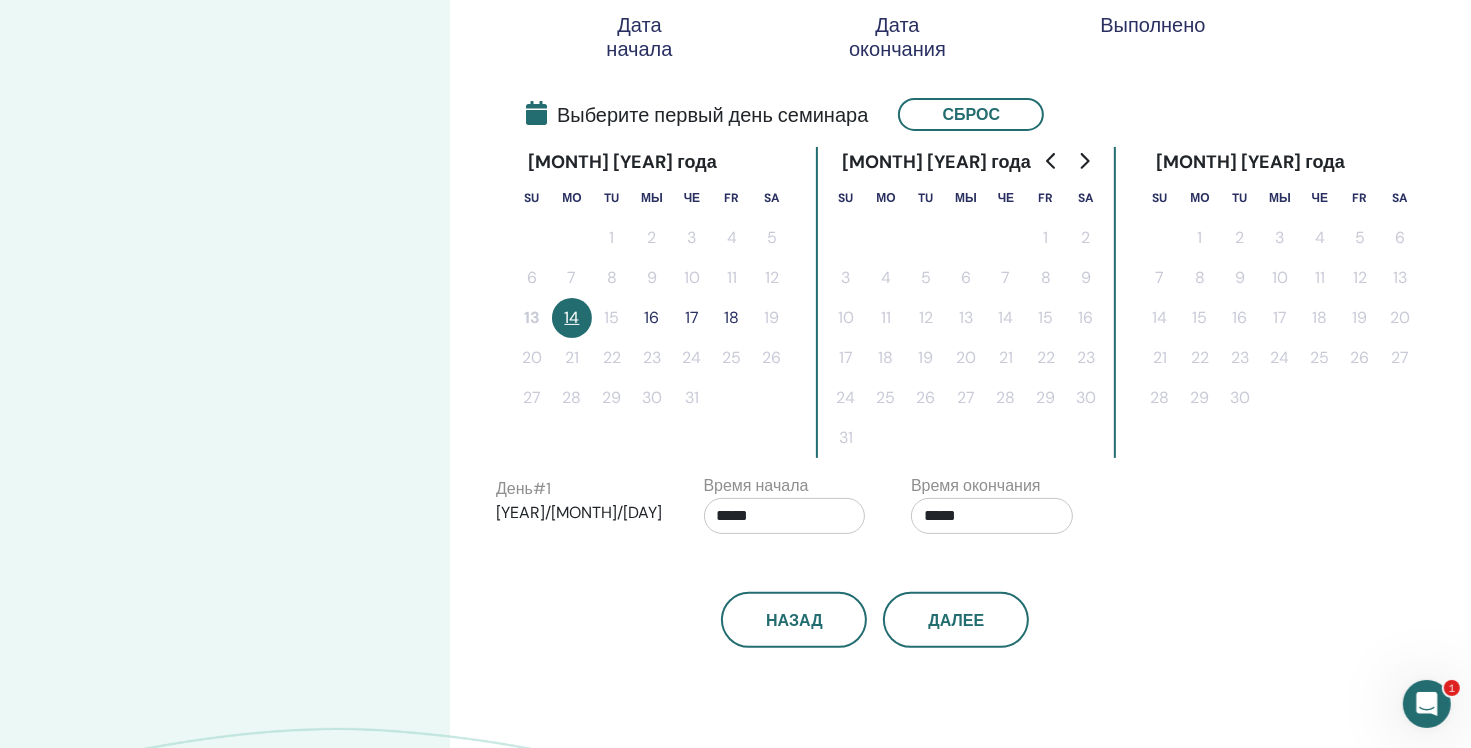 click on "16" at bounding box center [652, 318] 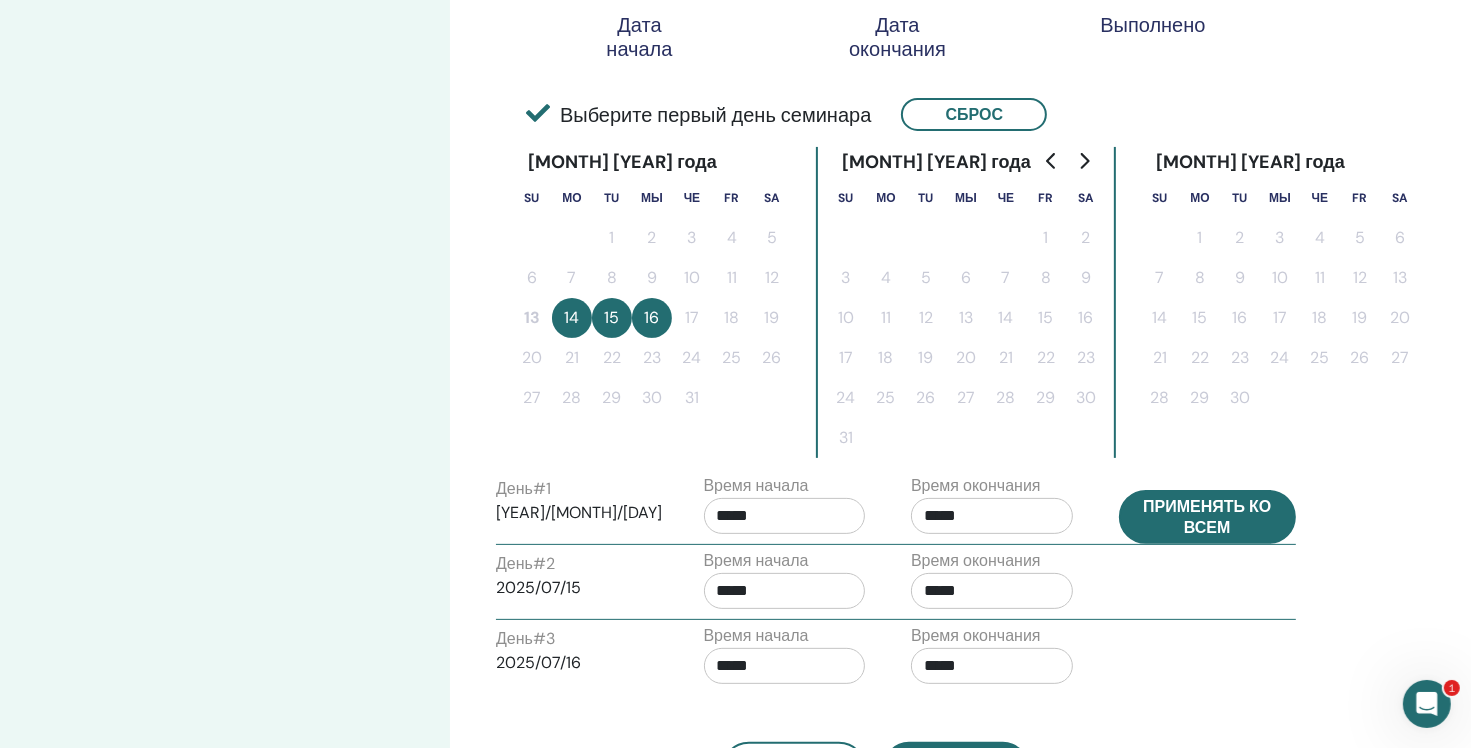 click on "Применять ко всем" at bounding box center (1207, 517) 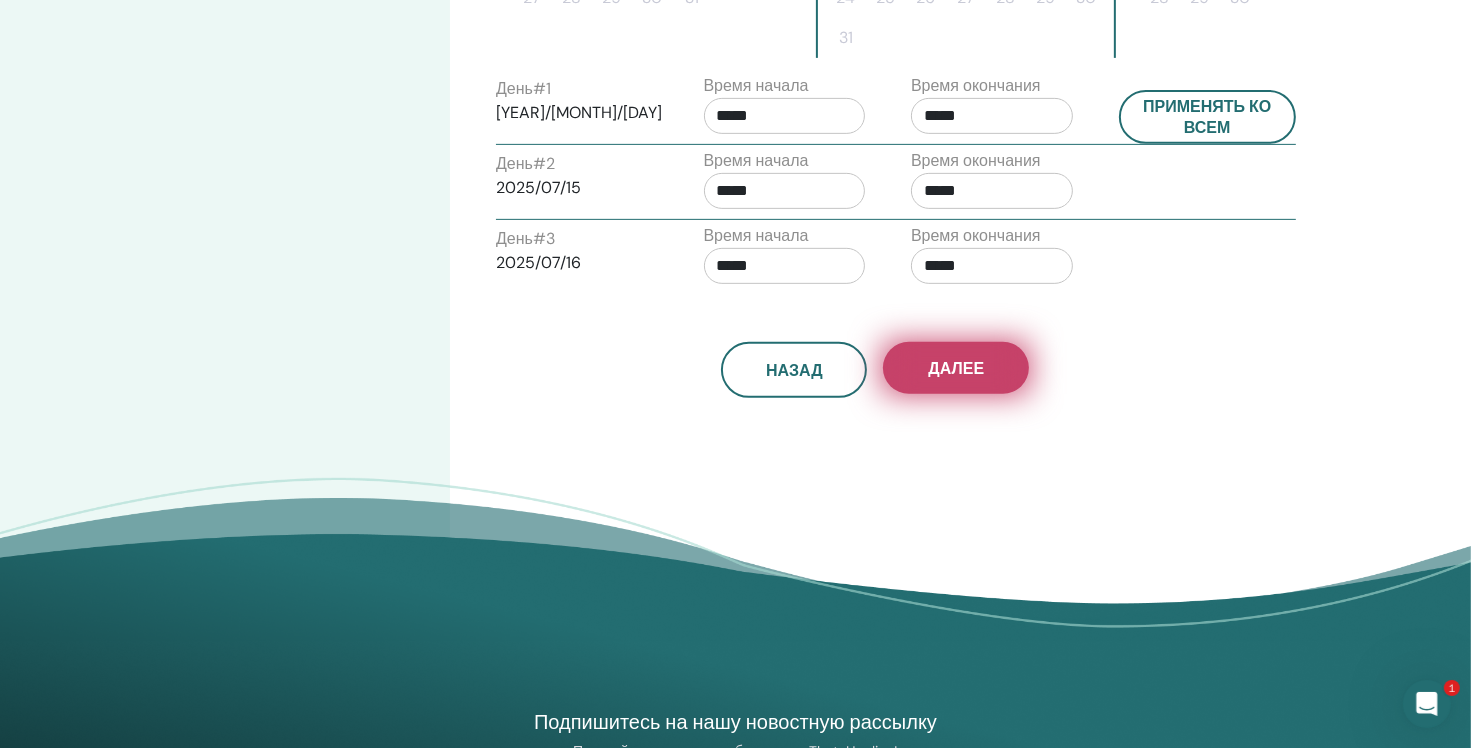 click on "Далее" at bounding box center (956, 368) 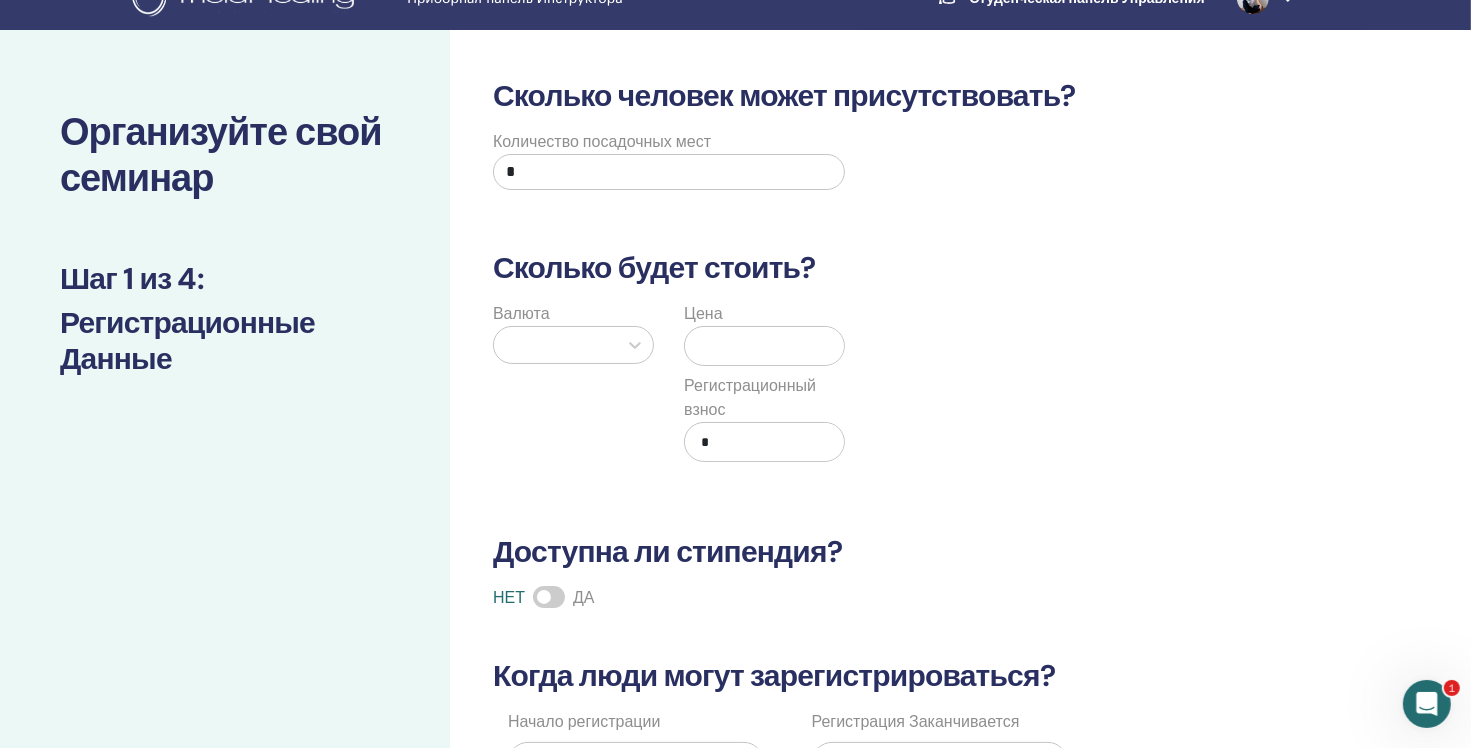 scroll, scrollTop: 0, scrollLeft: 0, axis: both 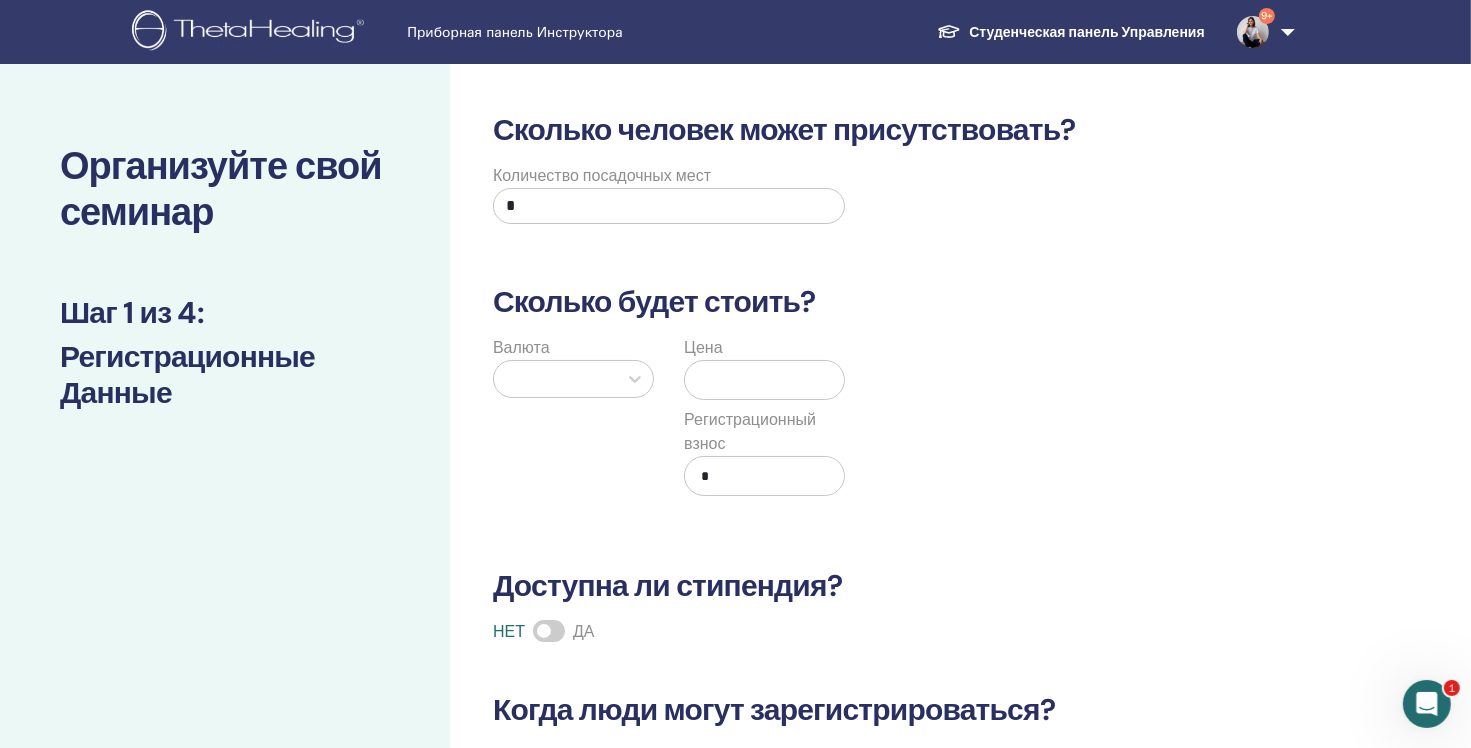 click on "*" at bounding box center [669, 206] 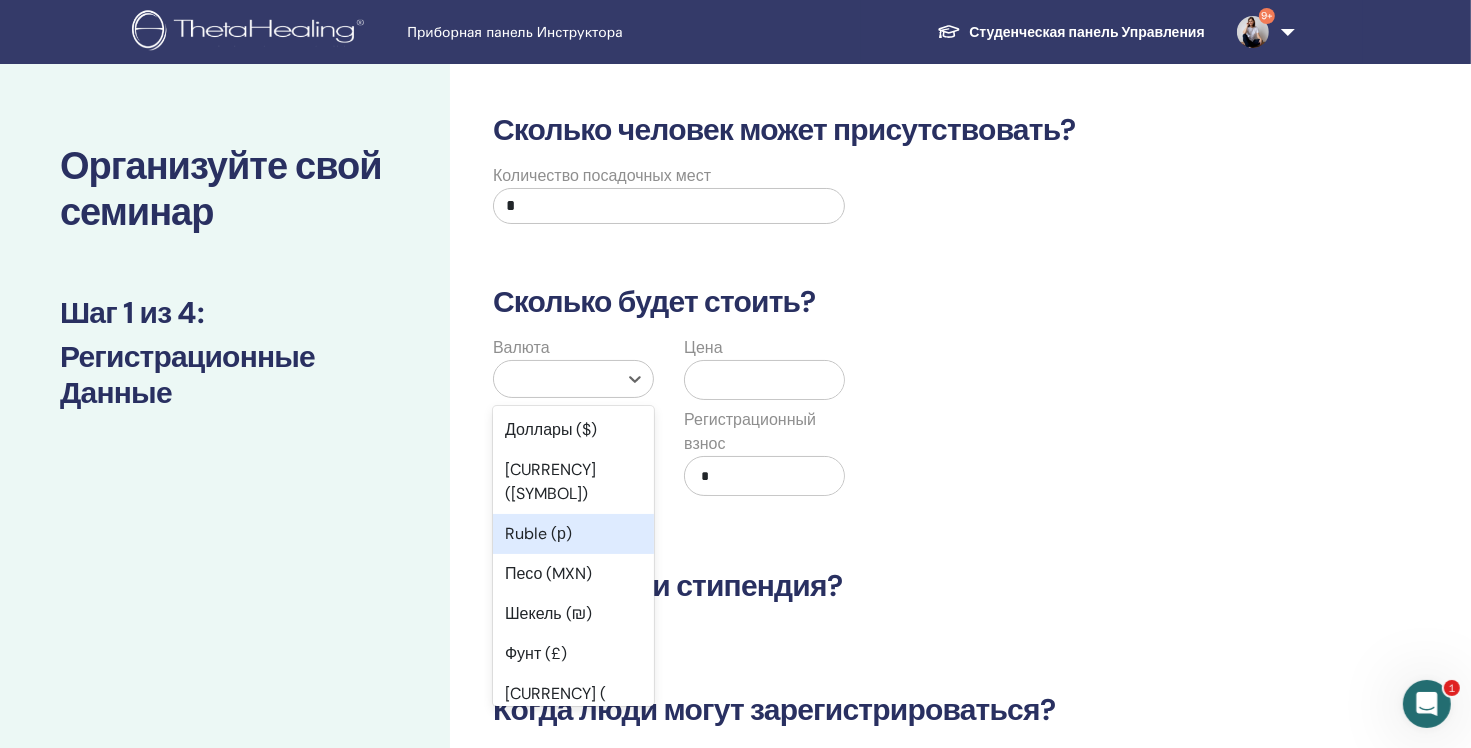 click on "Ruble (р)" at bounding box center (573, 534) 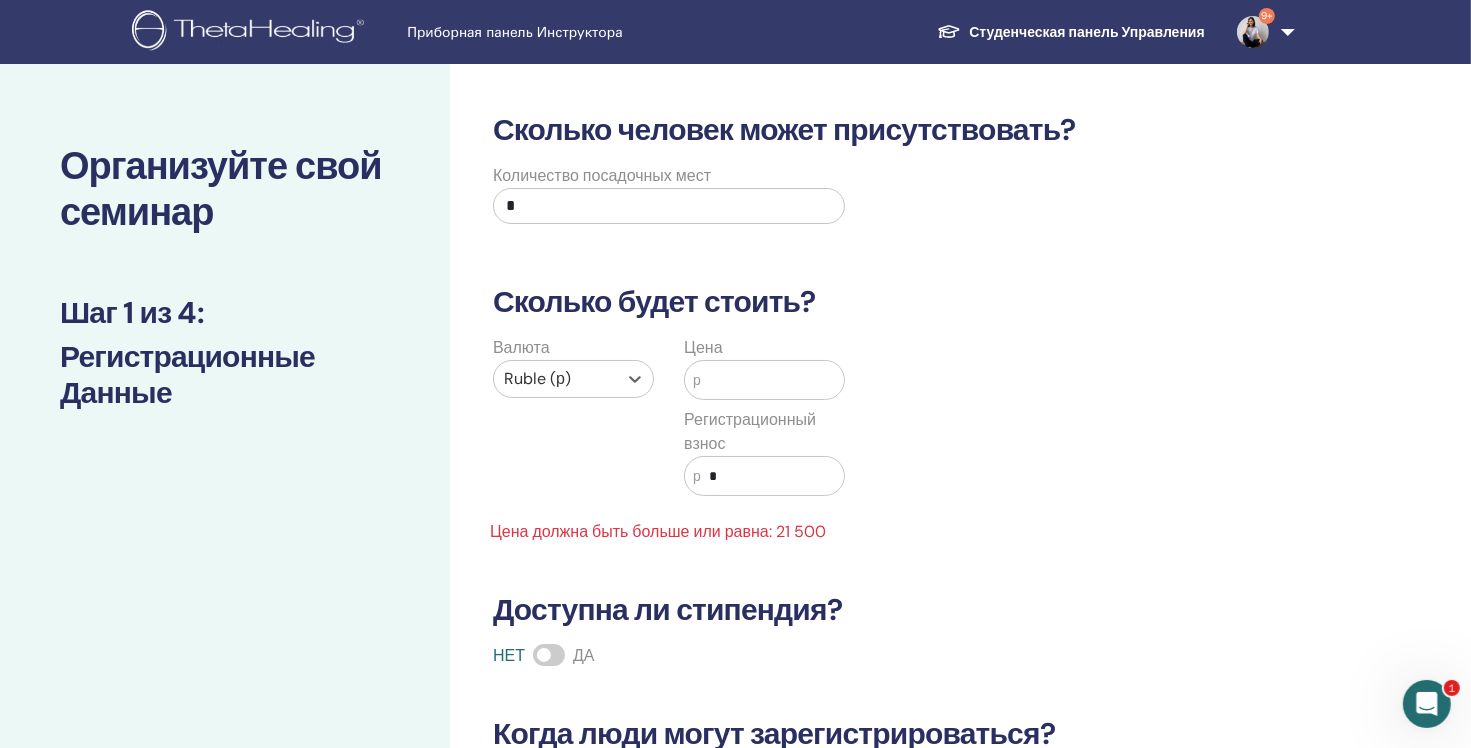 click at bounding box center (772, 380) 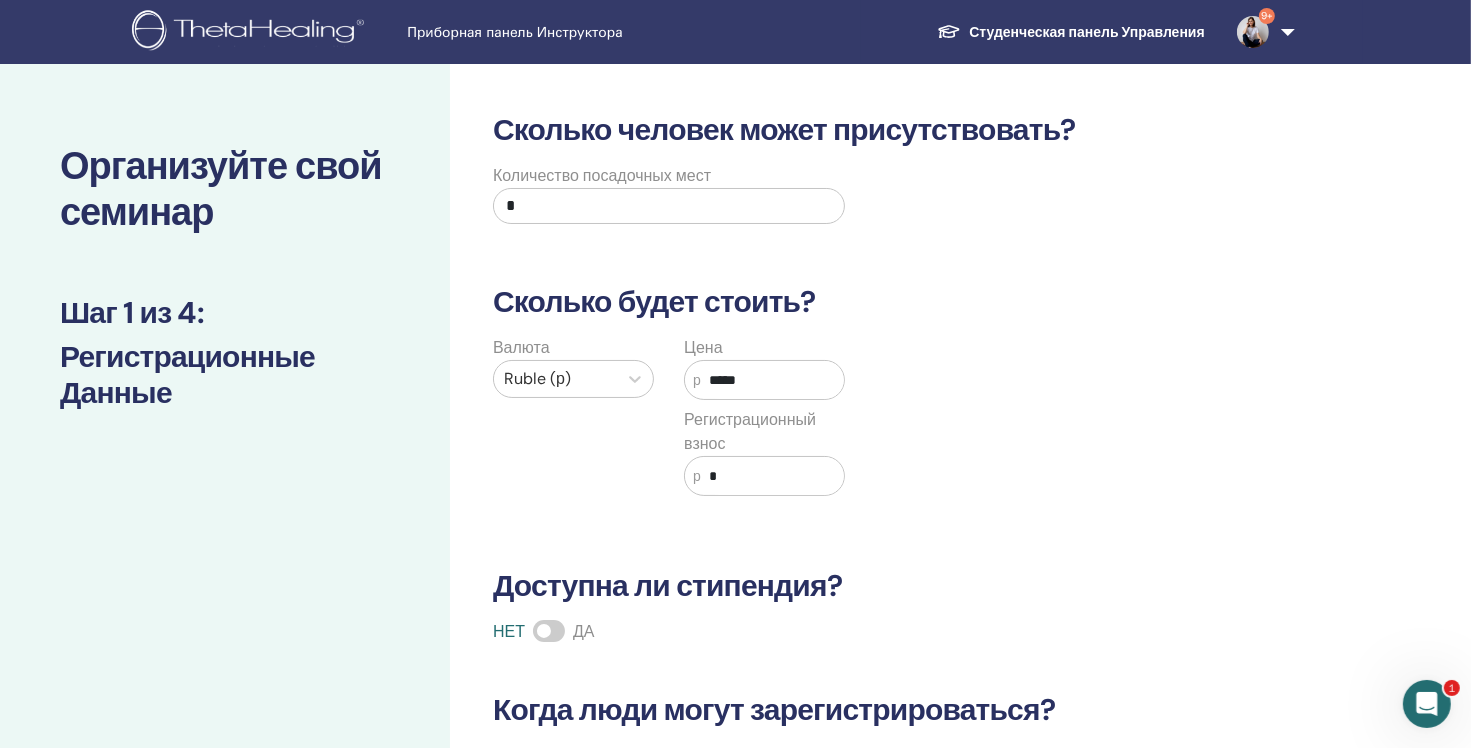 type on "*****" 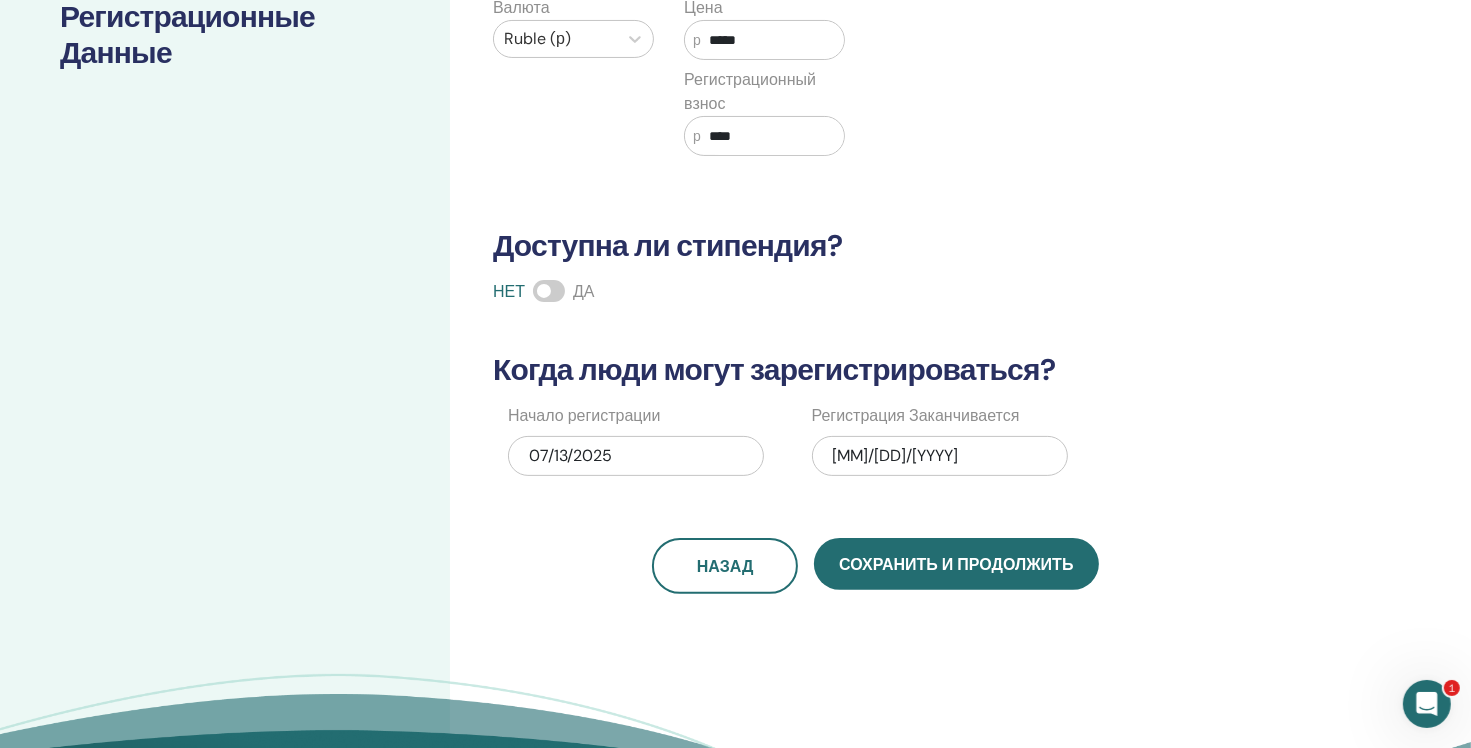 scroll, scrollTop: 400, scrollLeft: 0, axis: vertical 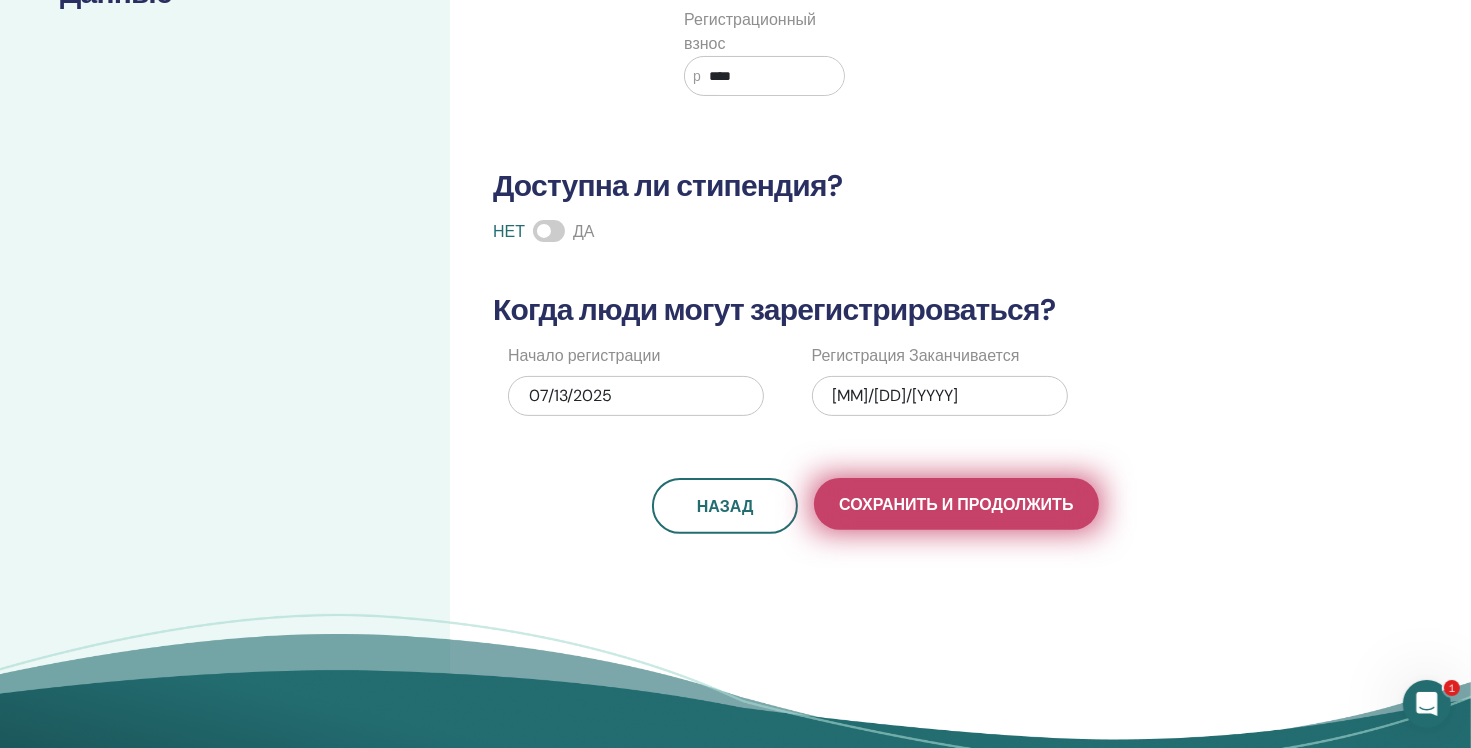 type on "****" 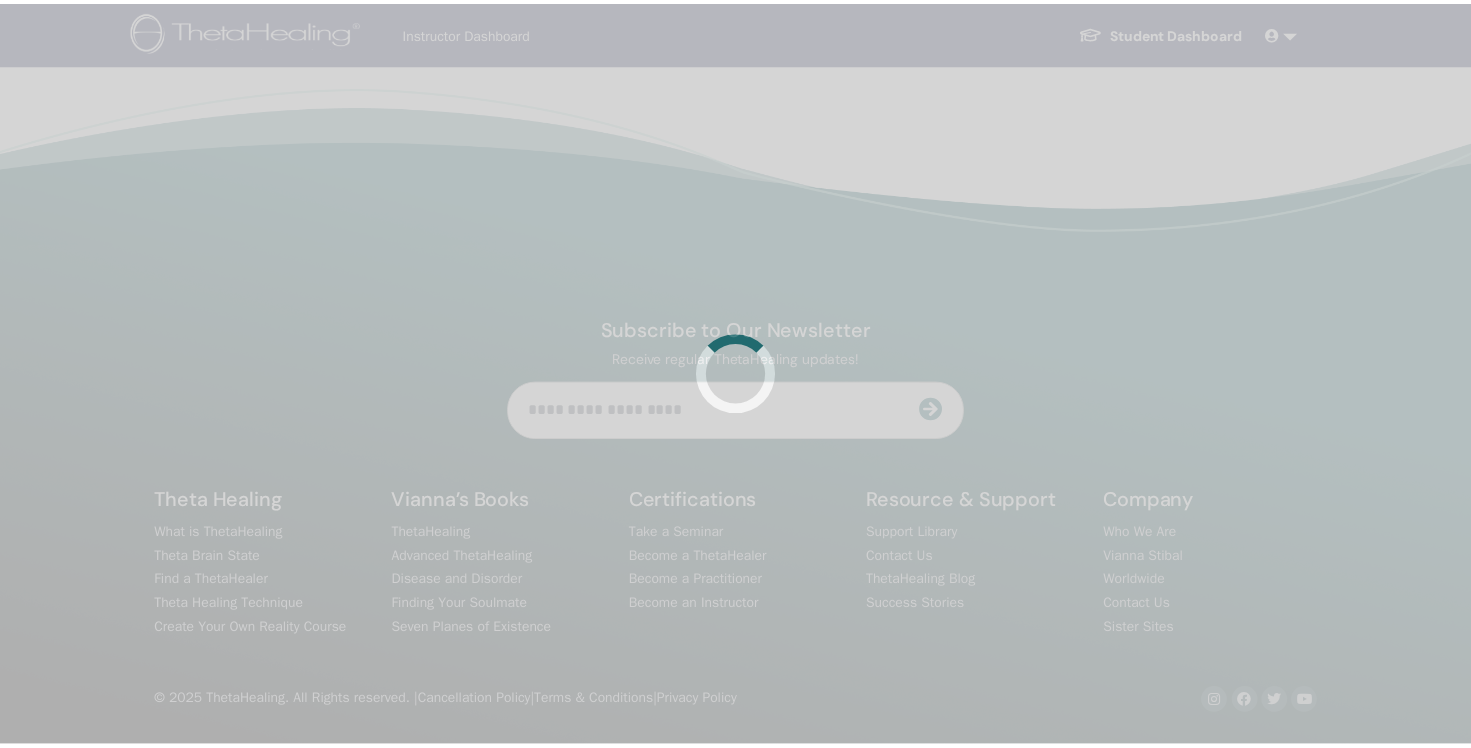 scroll, scrollTop: 0, scrollLeft: 0, axis: both 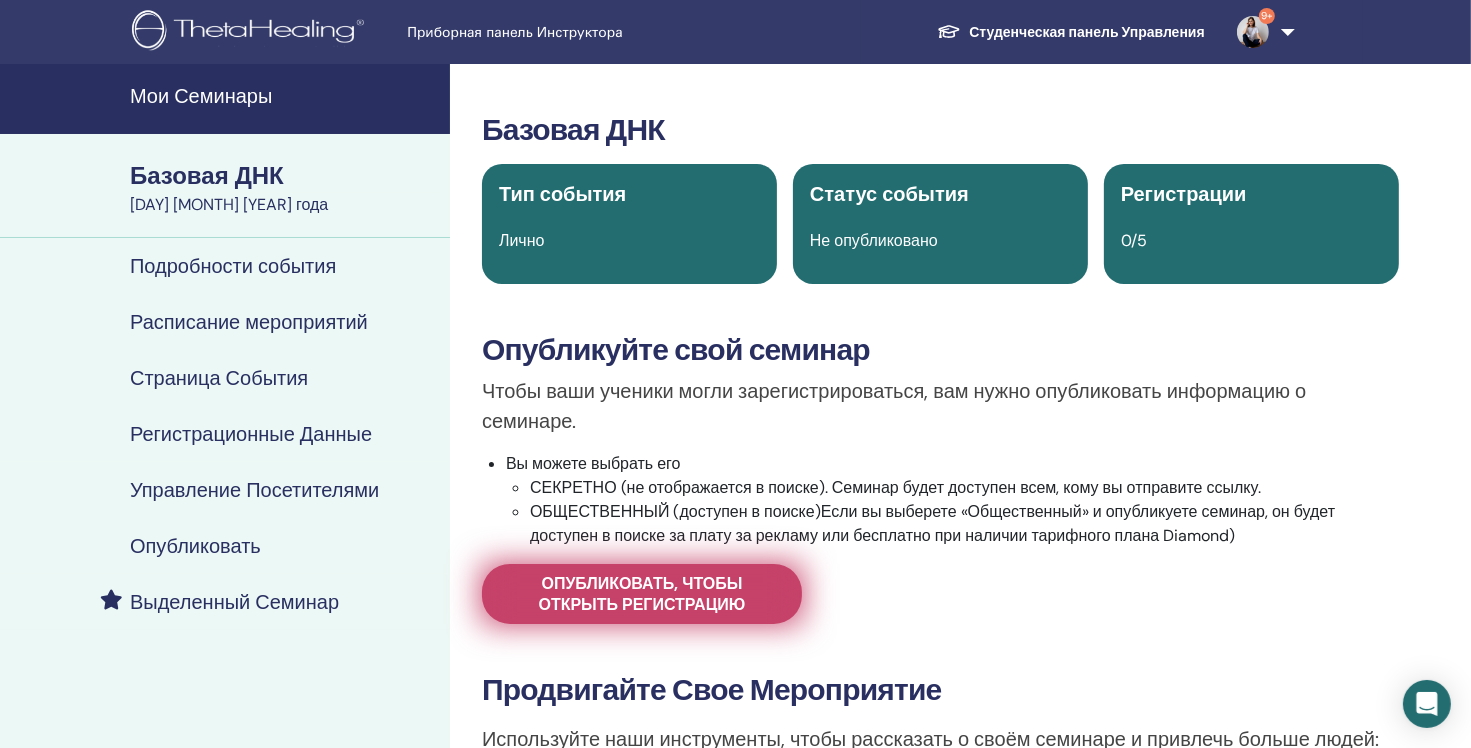 click on "Опубликовать, чтобы открыть регистрацию" at bounding box center [642, 594] 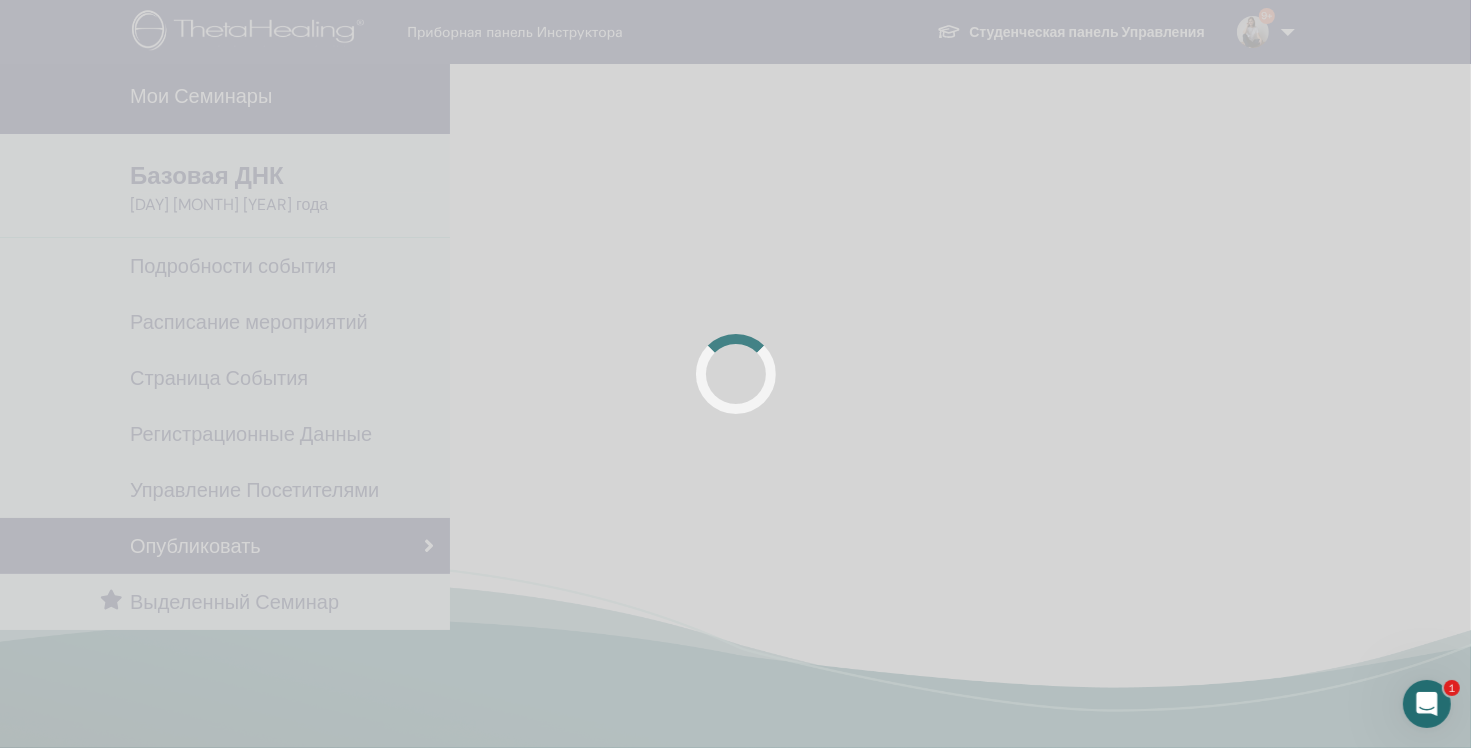 scroll, scrollTop: 0, scrollLeft: 0, axis: both 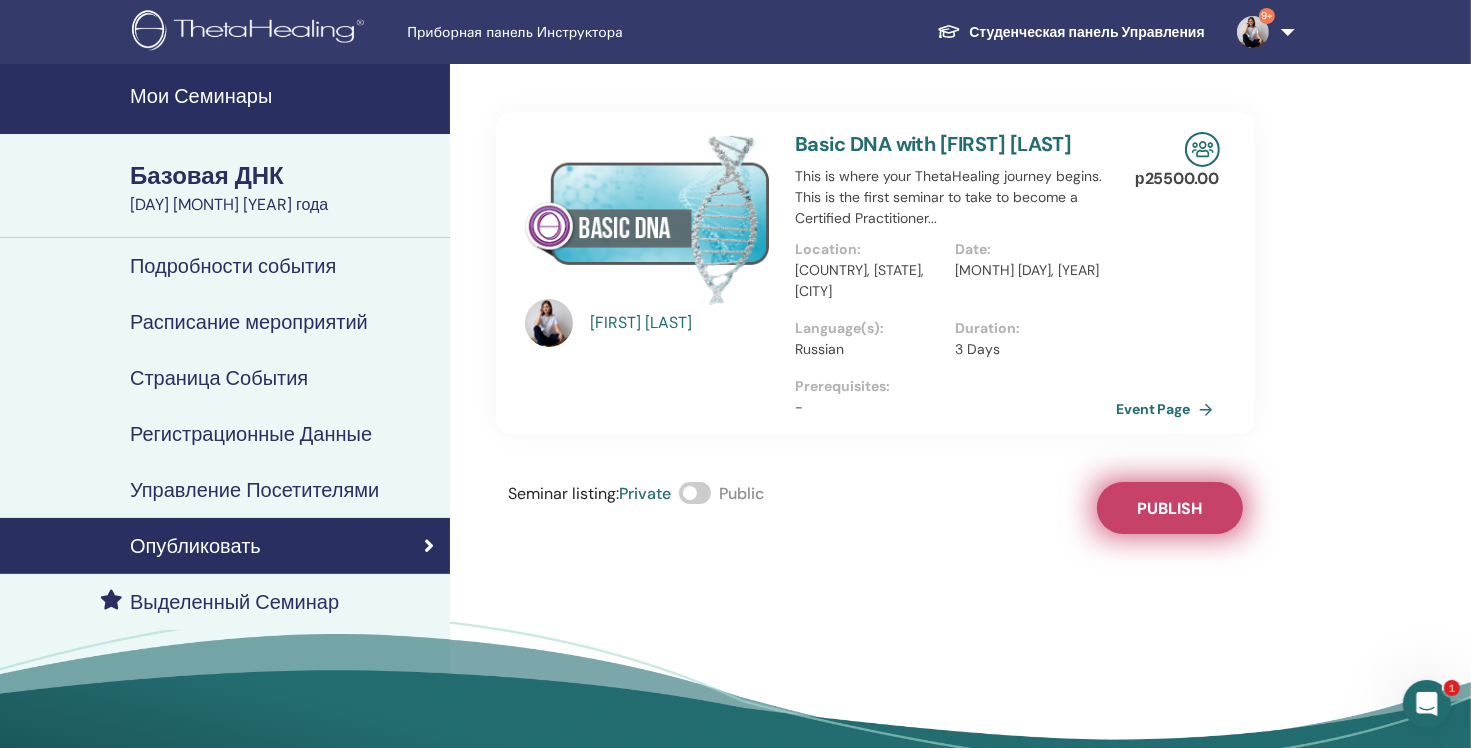 click on "Publish" at bounding box center (1169, 508) 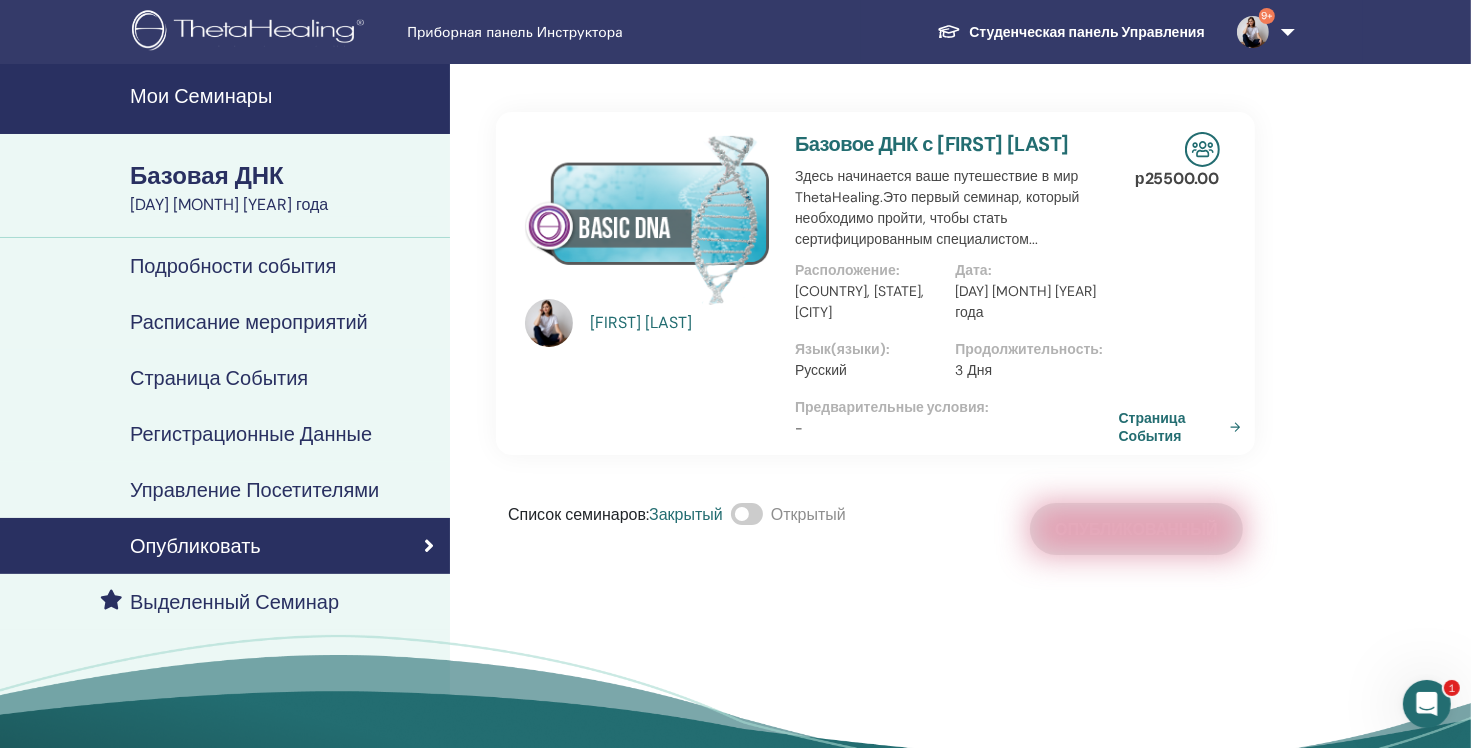 click on "Страница События" at bounding box center (1170, 427) 